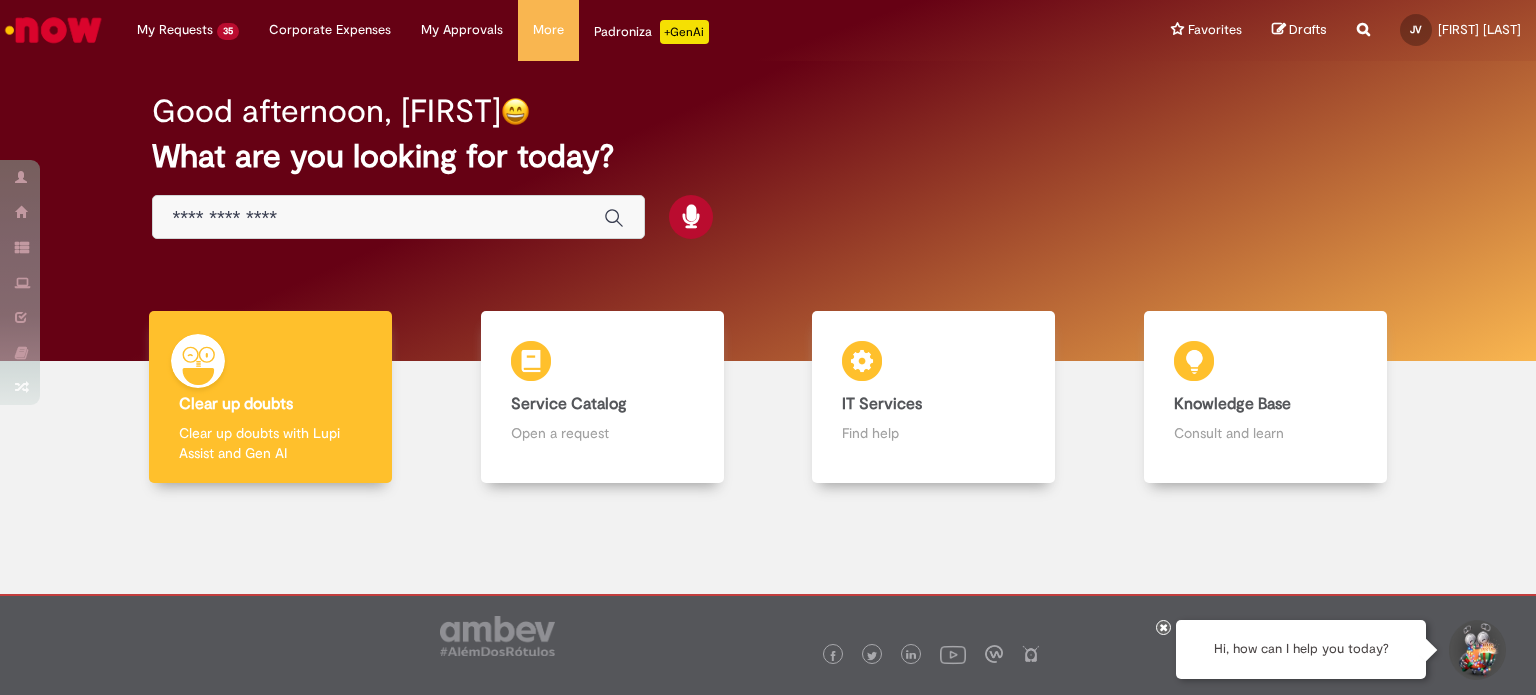scroll, scrollTop: 0, scrollLeft: 0, axis: both 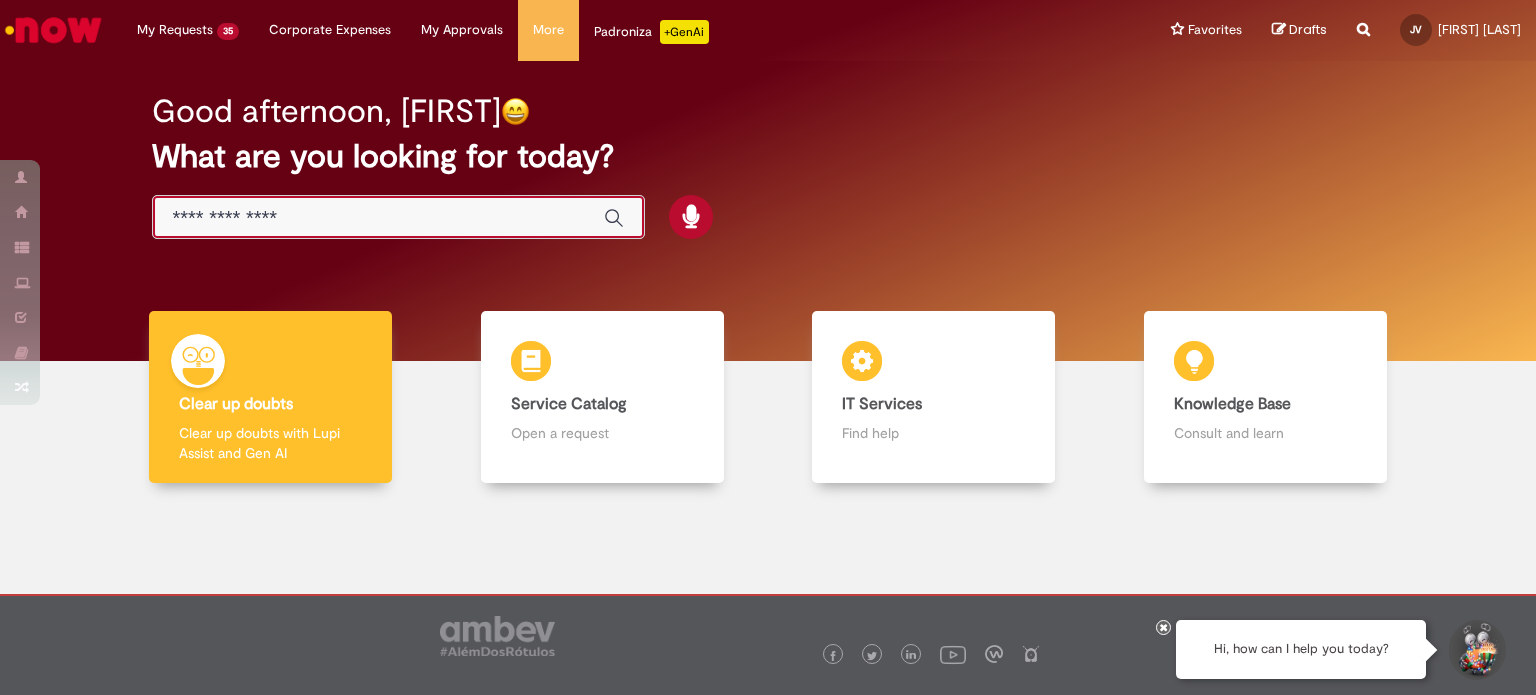 click at bounding box center [378, 218] 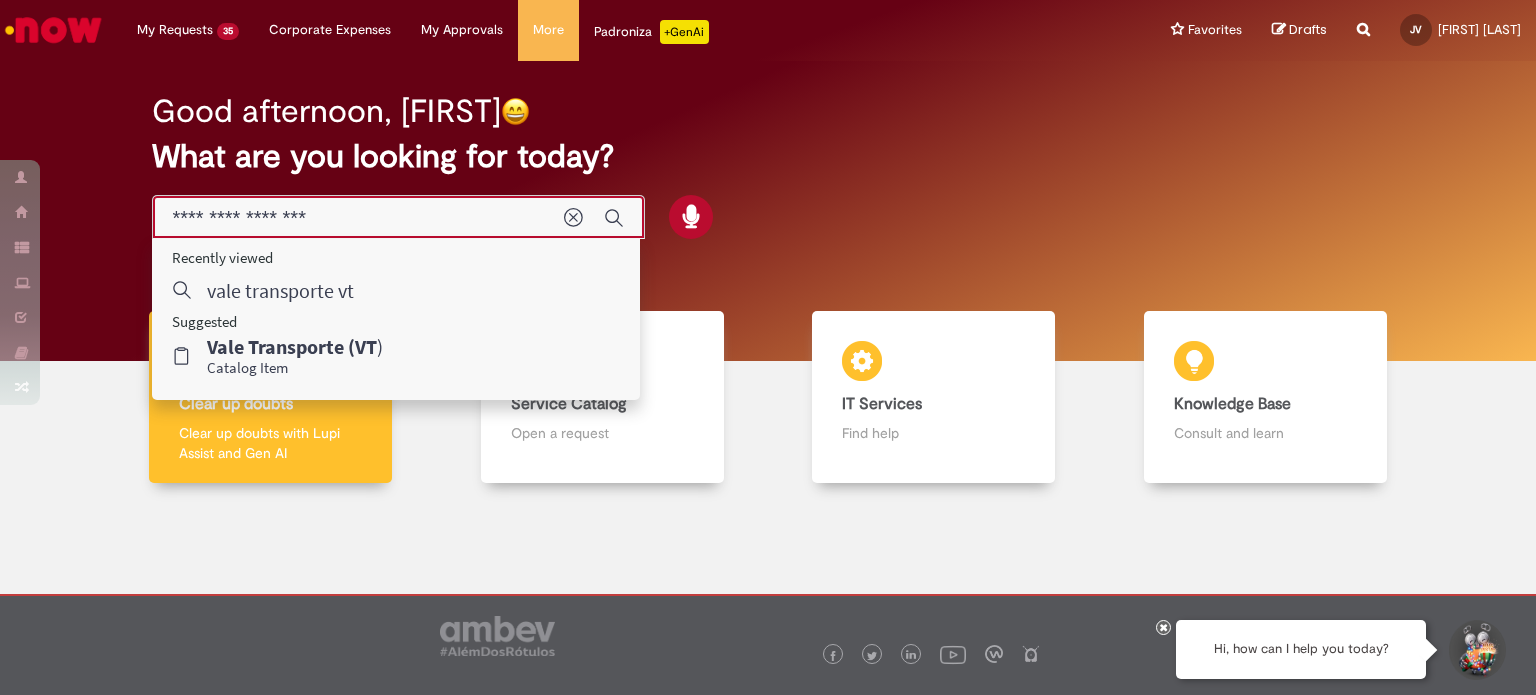 type on "**********" 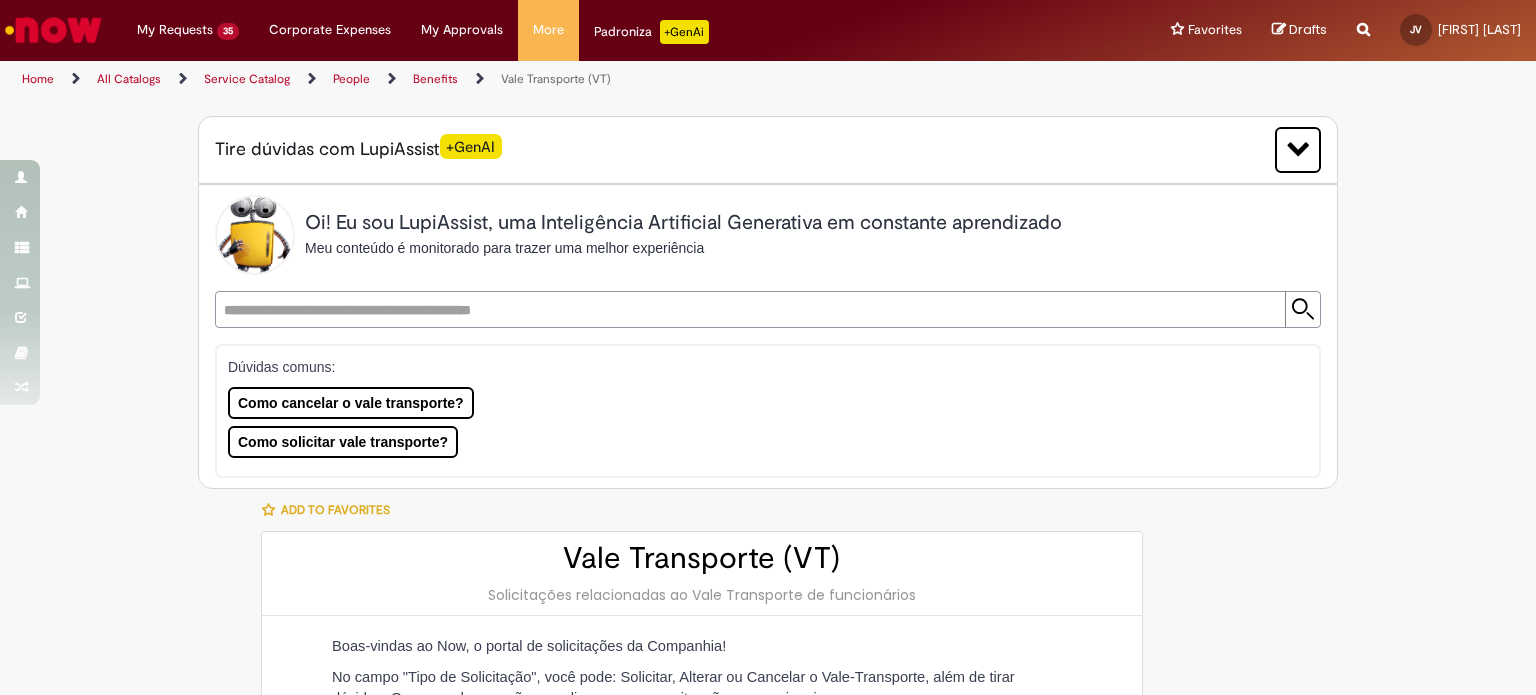 type on "**********" 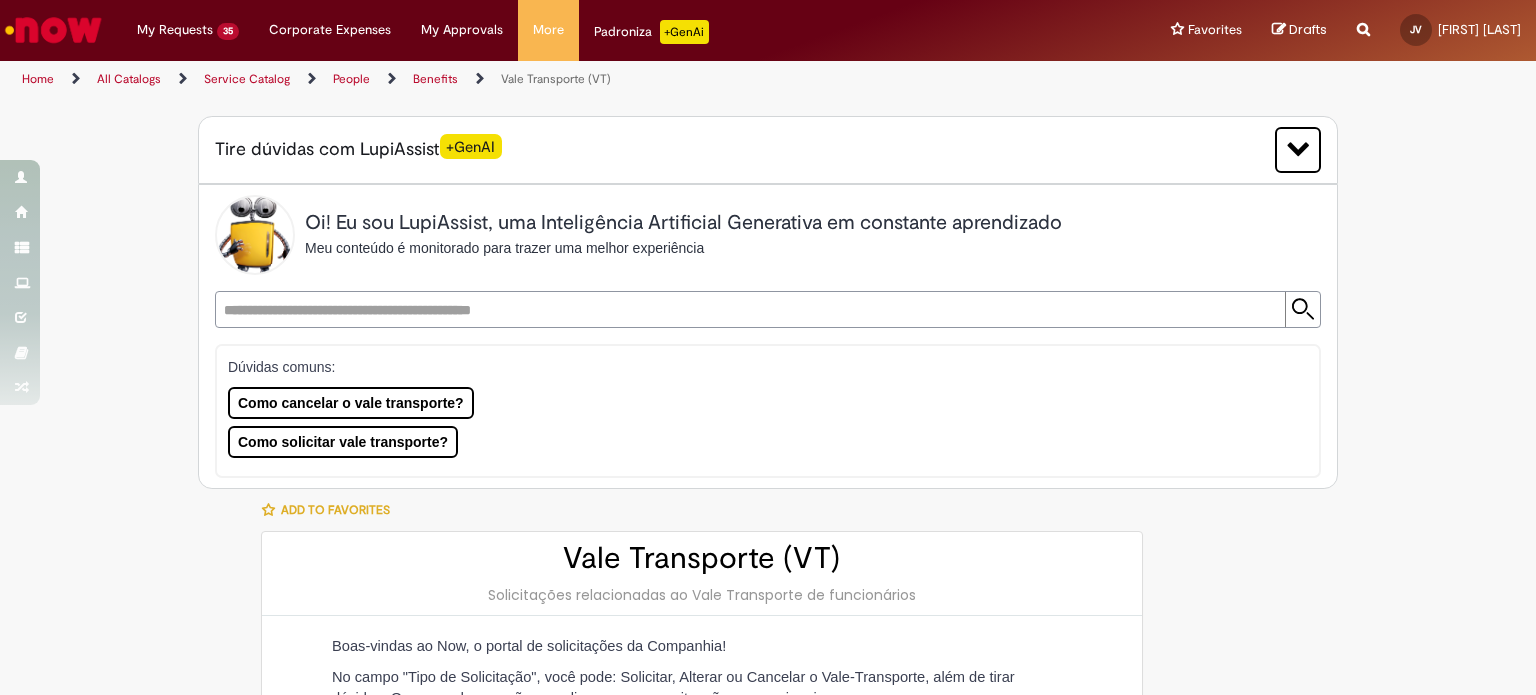 type on "**********" 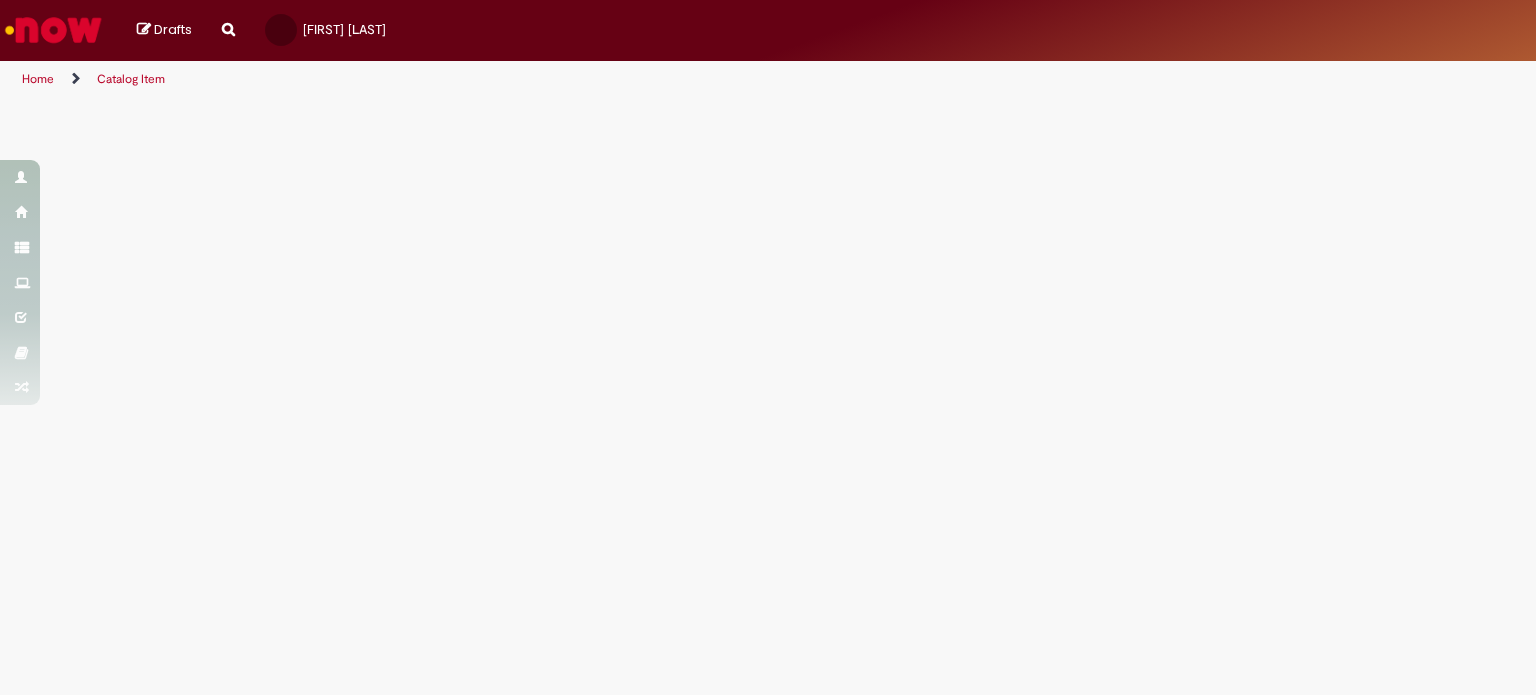 scroll, scrollTop: 0, scrollLeft: 0, axis: both 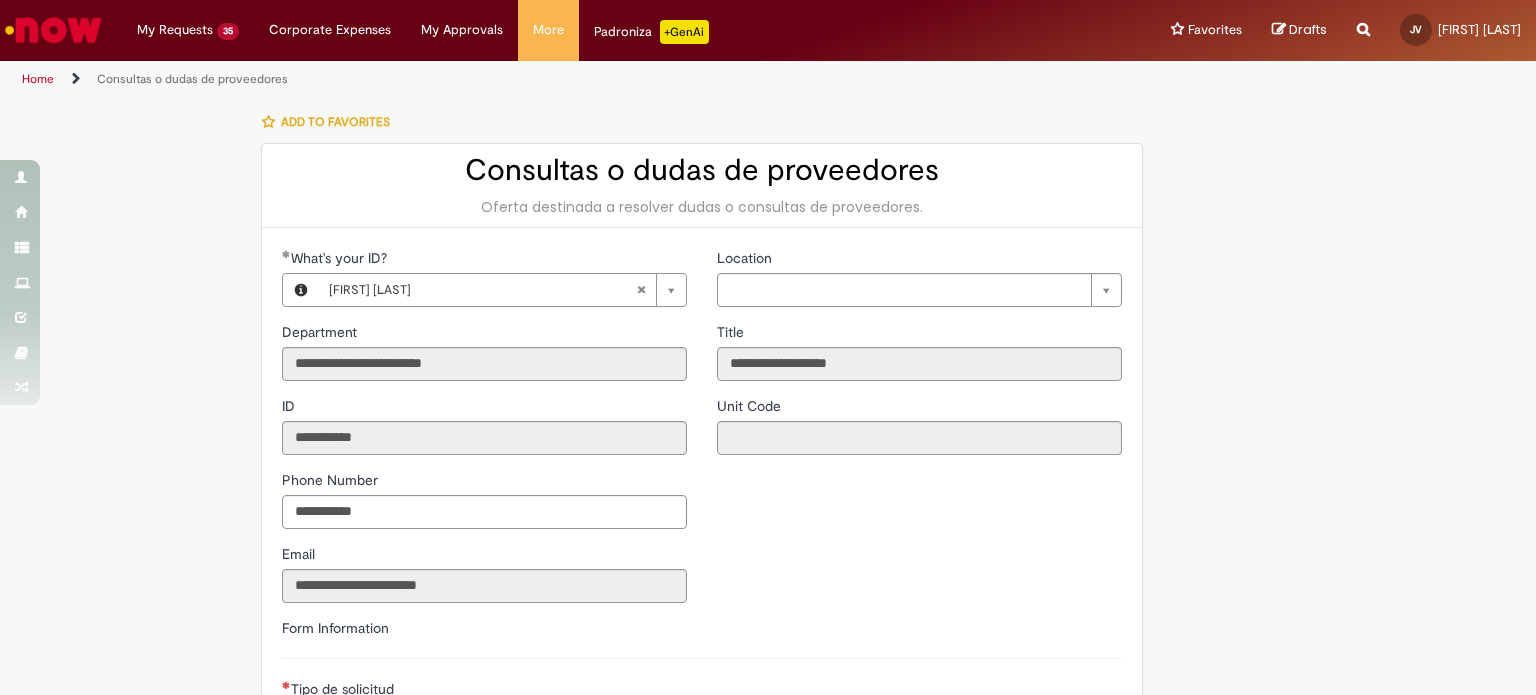 type on "**********" 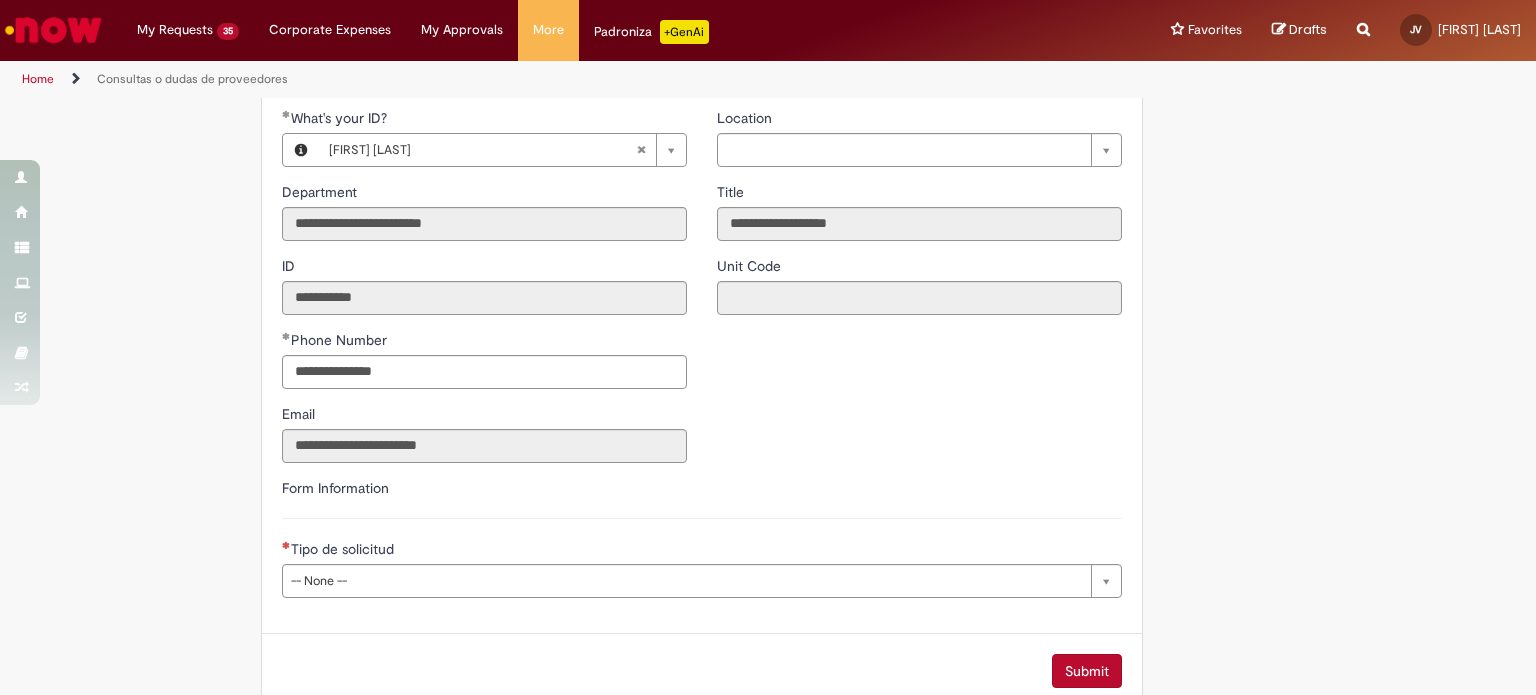 scroll, scrollTop: 174, scrollLeft: 0, axis: vertical 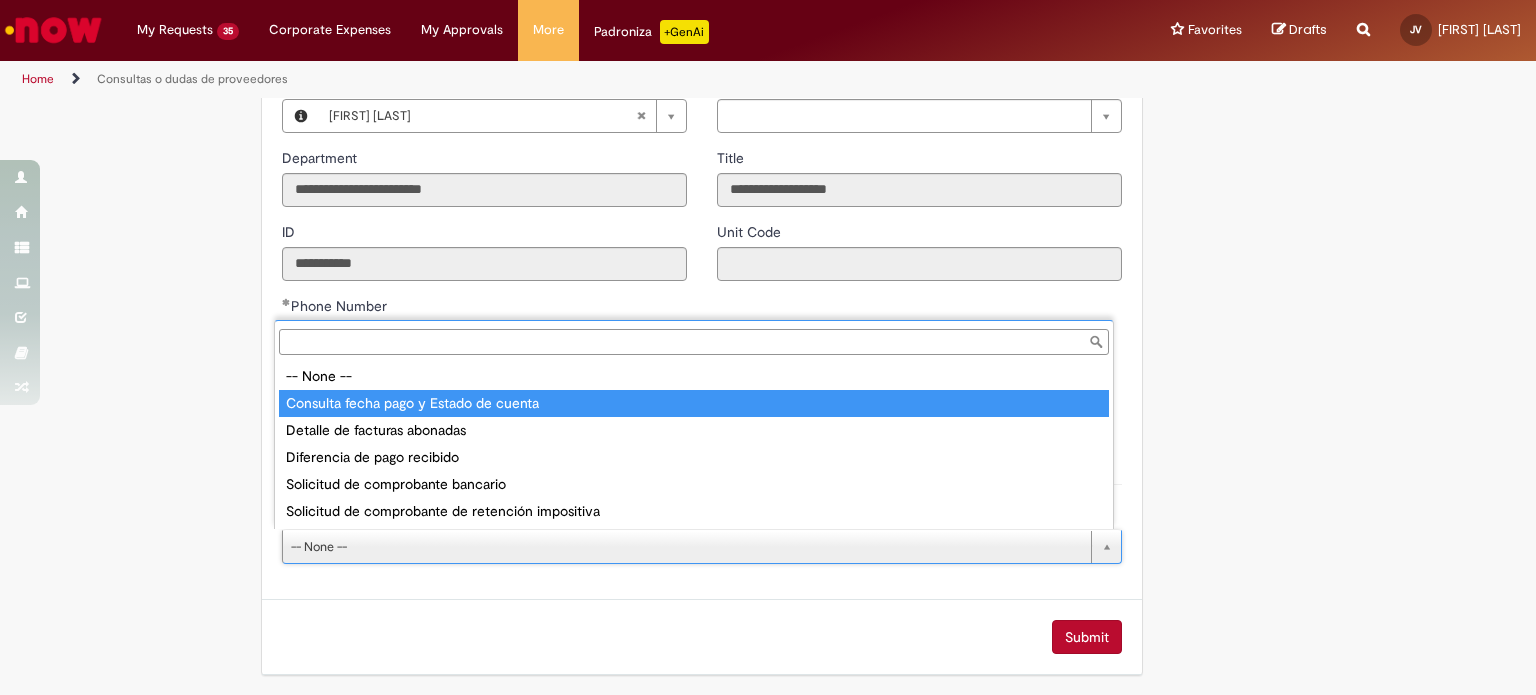 type on "**********" 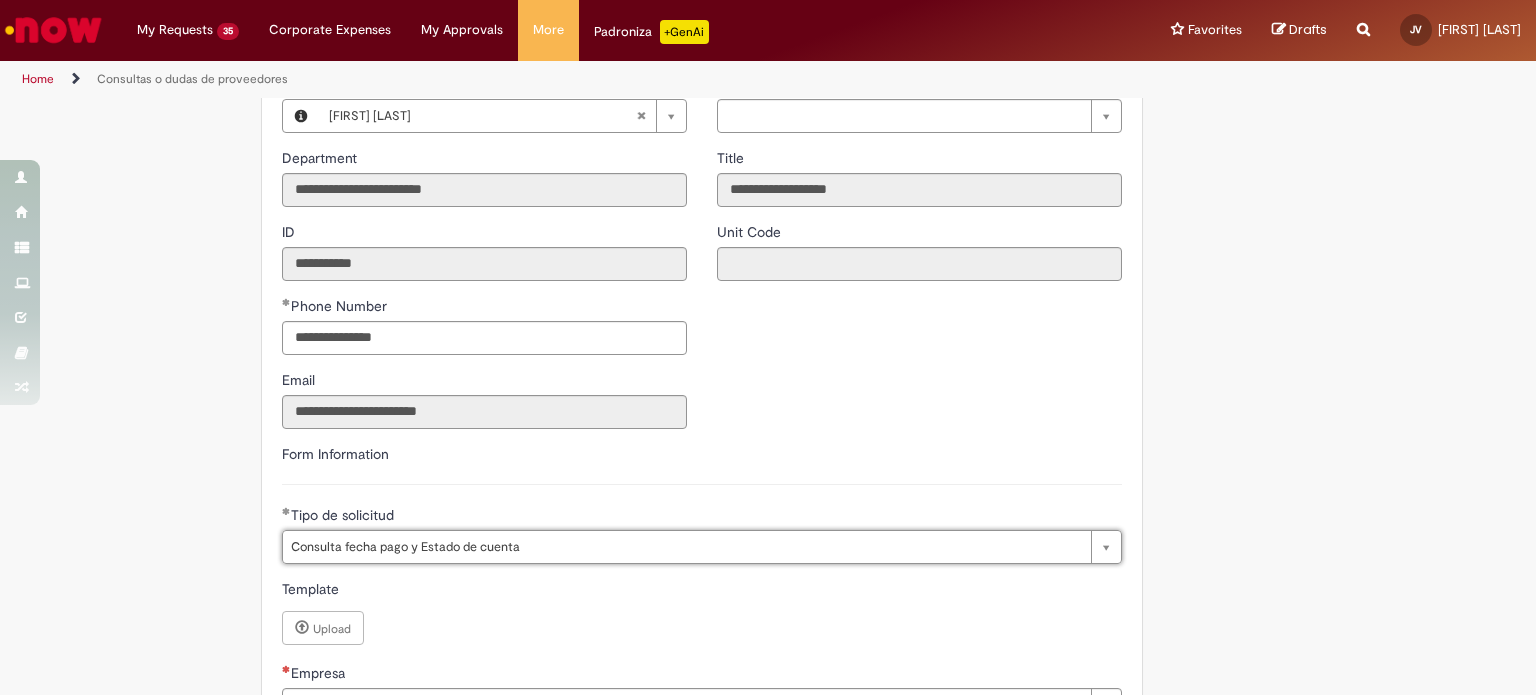 scroll, scrollTop: 474, scrollLeft: 0, axis: vertical 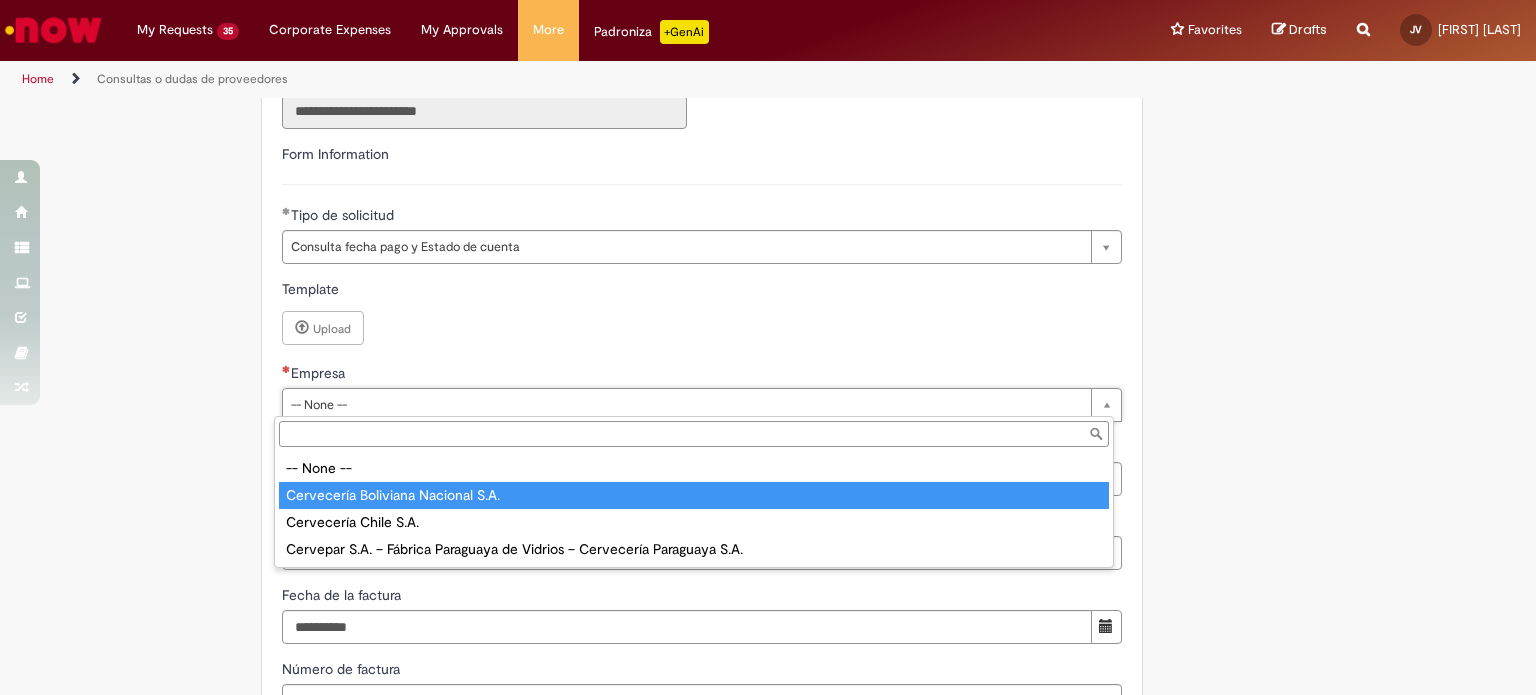 type on "**********" 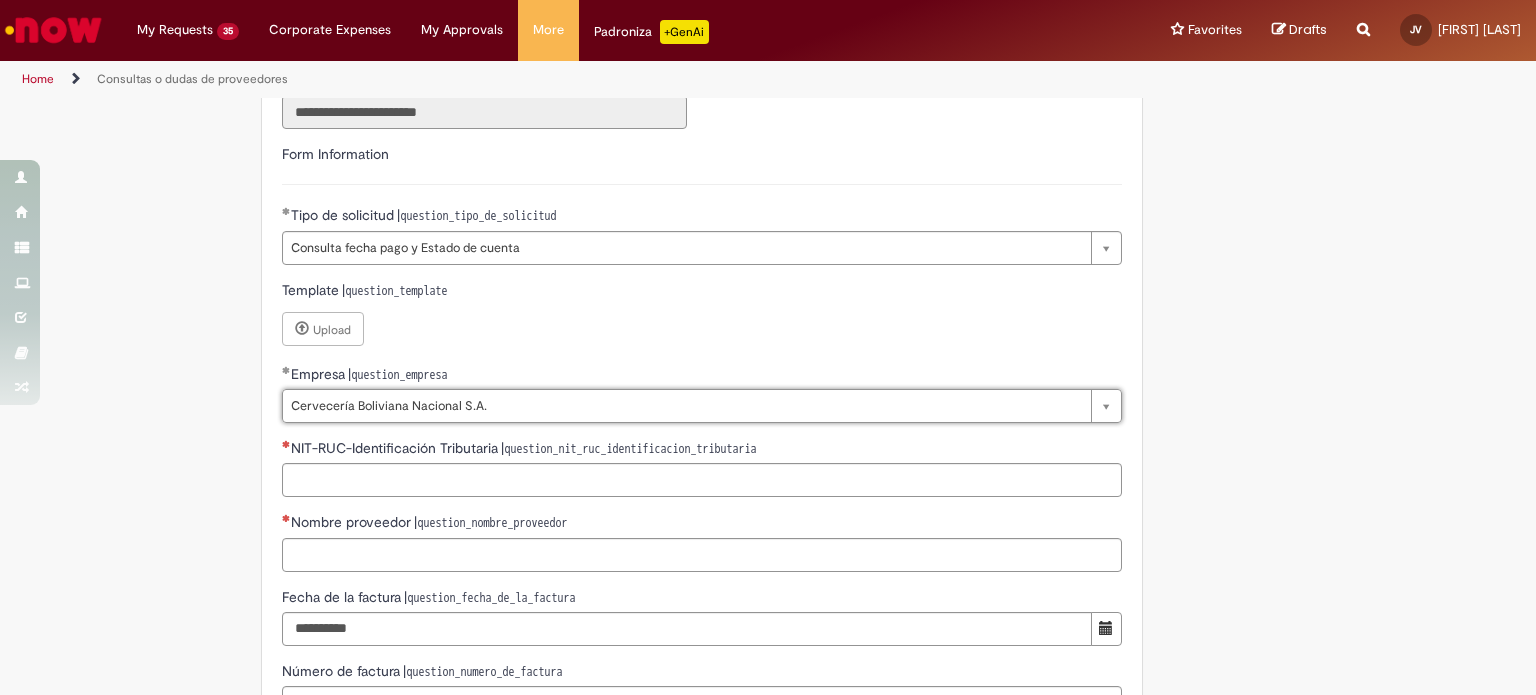 click on "NIT-RUC-Identificación Tributaria  |  question_nit_ruc_identificacion_tributaria" at bounding box center [702, 450] 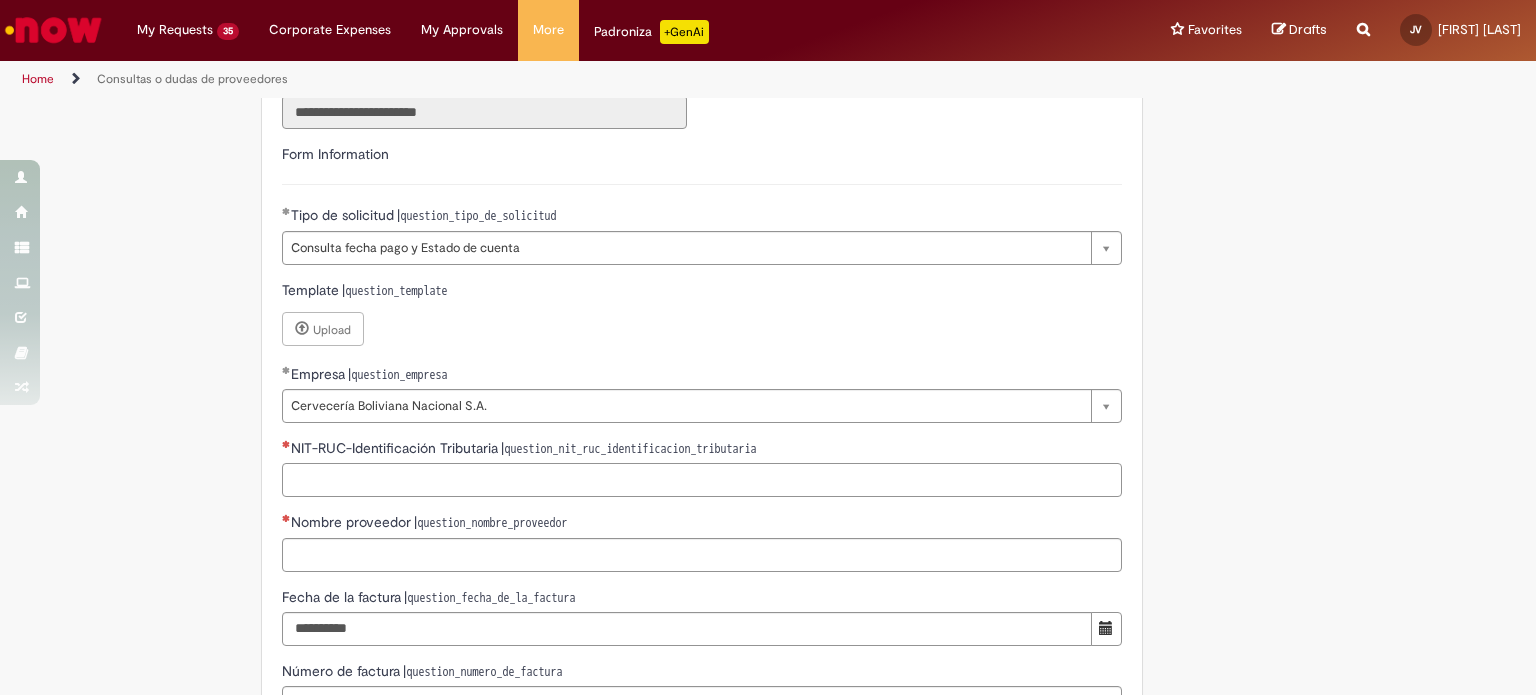 click on "NIT-RUC-Identificación Tributaria  |  question_nit_ruc_identificacion_tributaria" at bounding box center [702, 480] 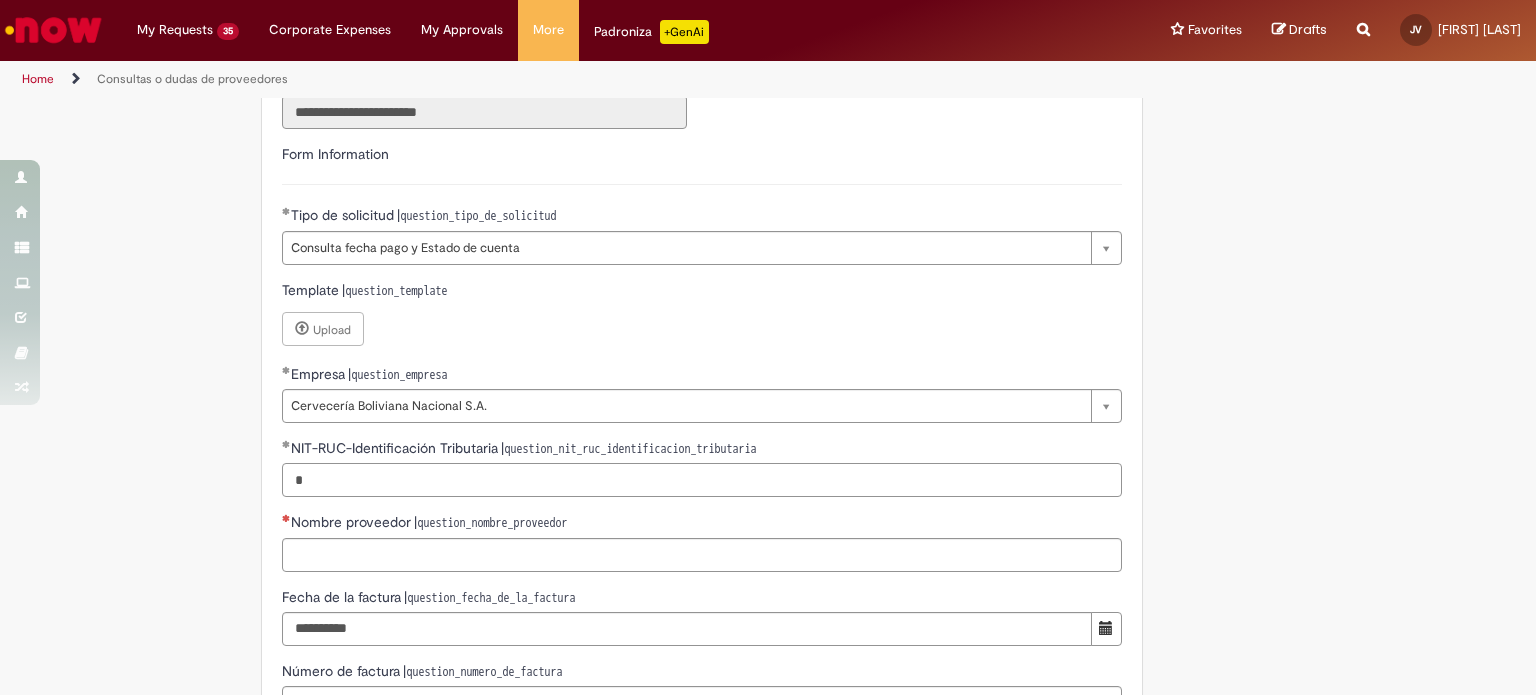 type on "*" 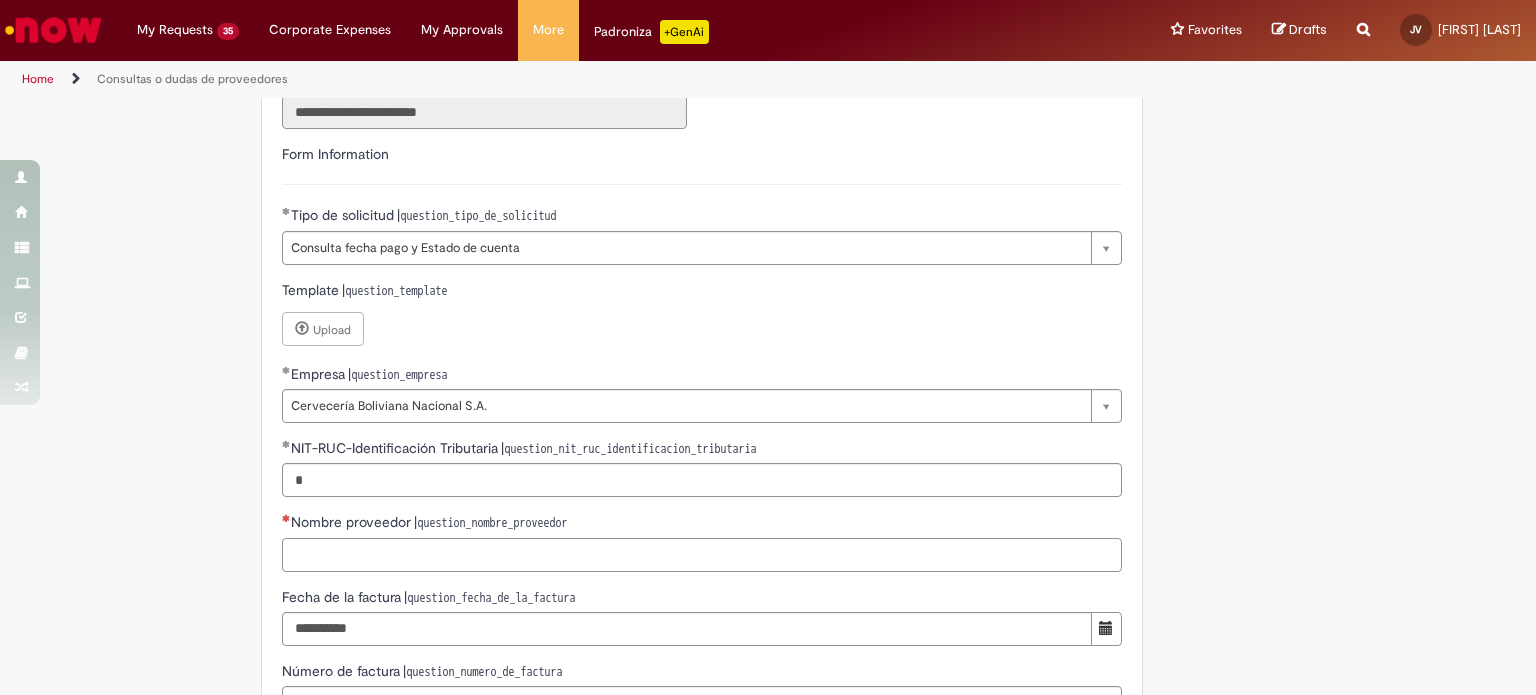 click on "Nombre proveedor  |  question_nombre_proveedor" at bounding box center [702, 555] 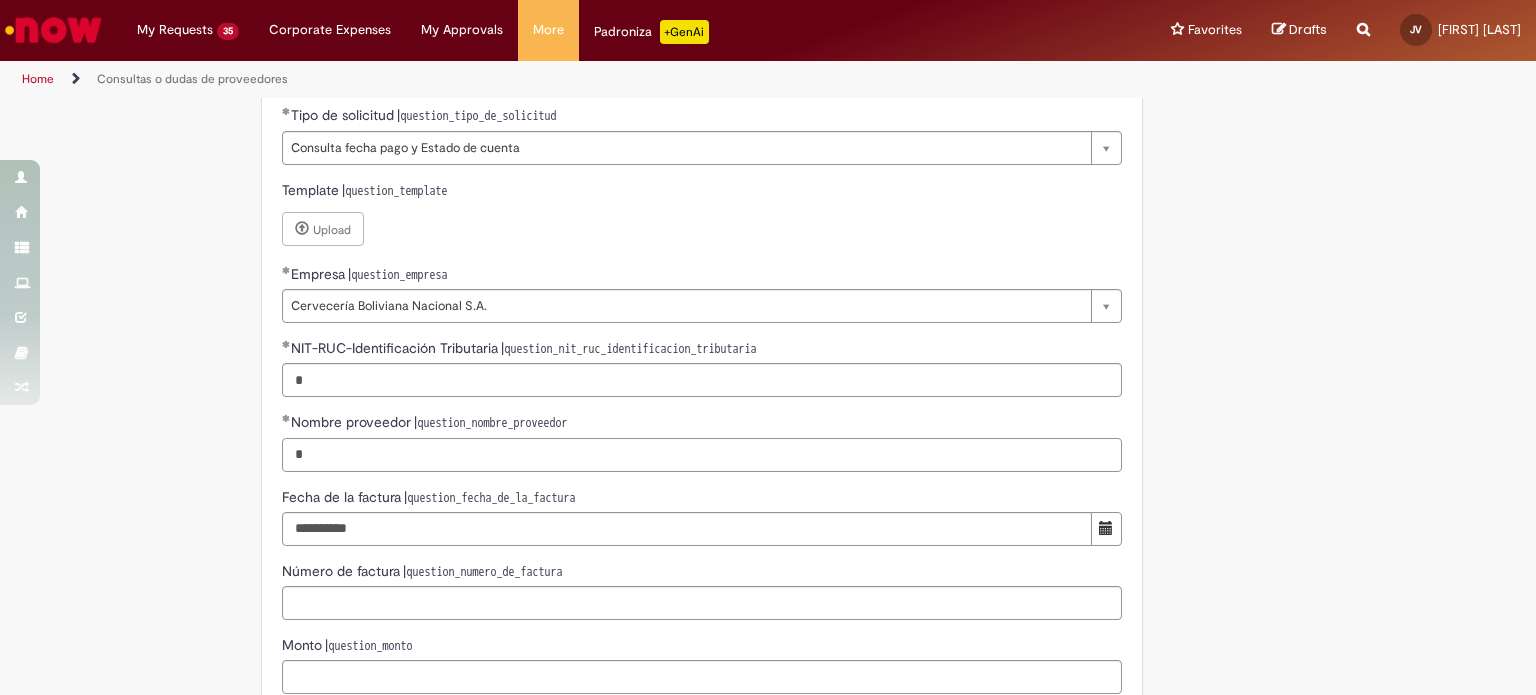 scroll, scrollTop: 774, scrollLeft: 0, axis: vertical 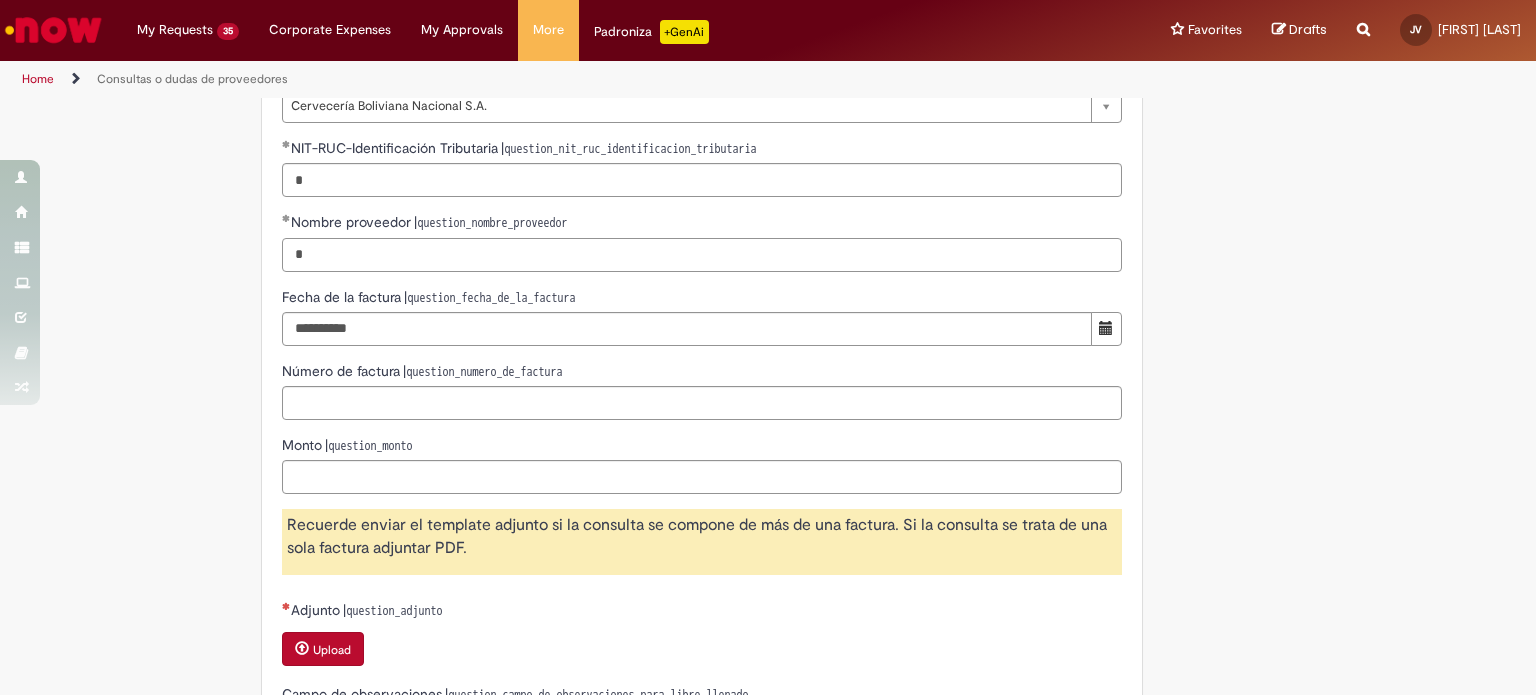 type on "*" 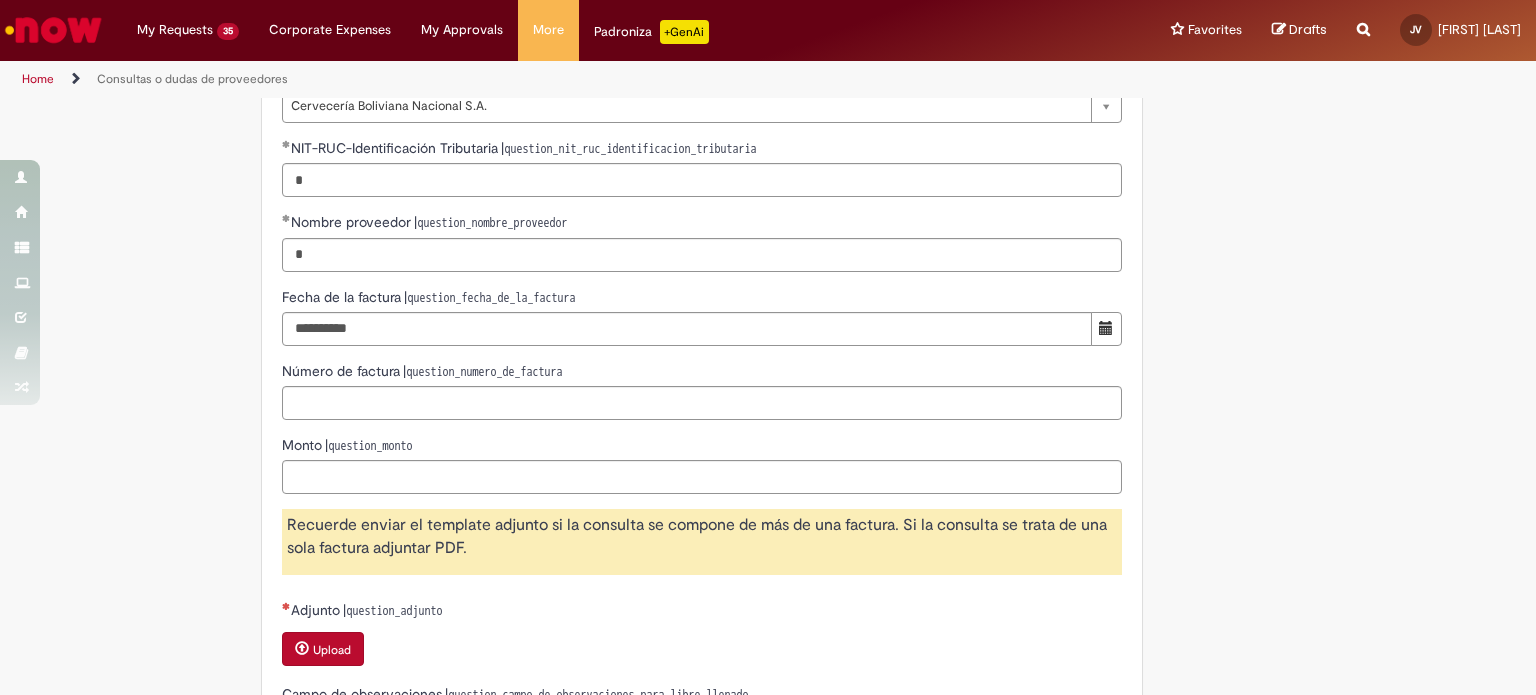 click on "**********" at bounding box center (670, 111) 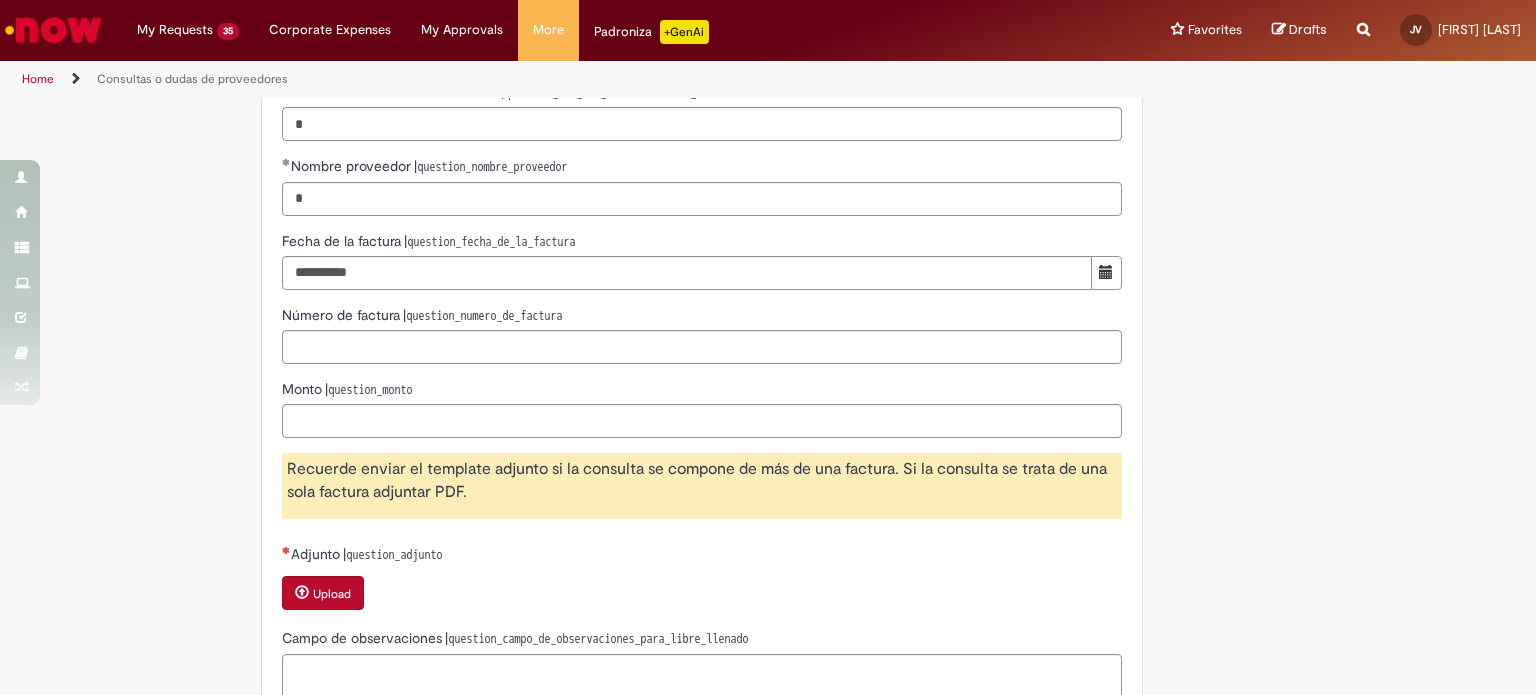 scroll, scrollTop: 874, scrollLeft: 0, axis: vertical 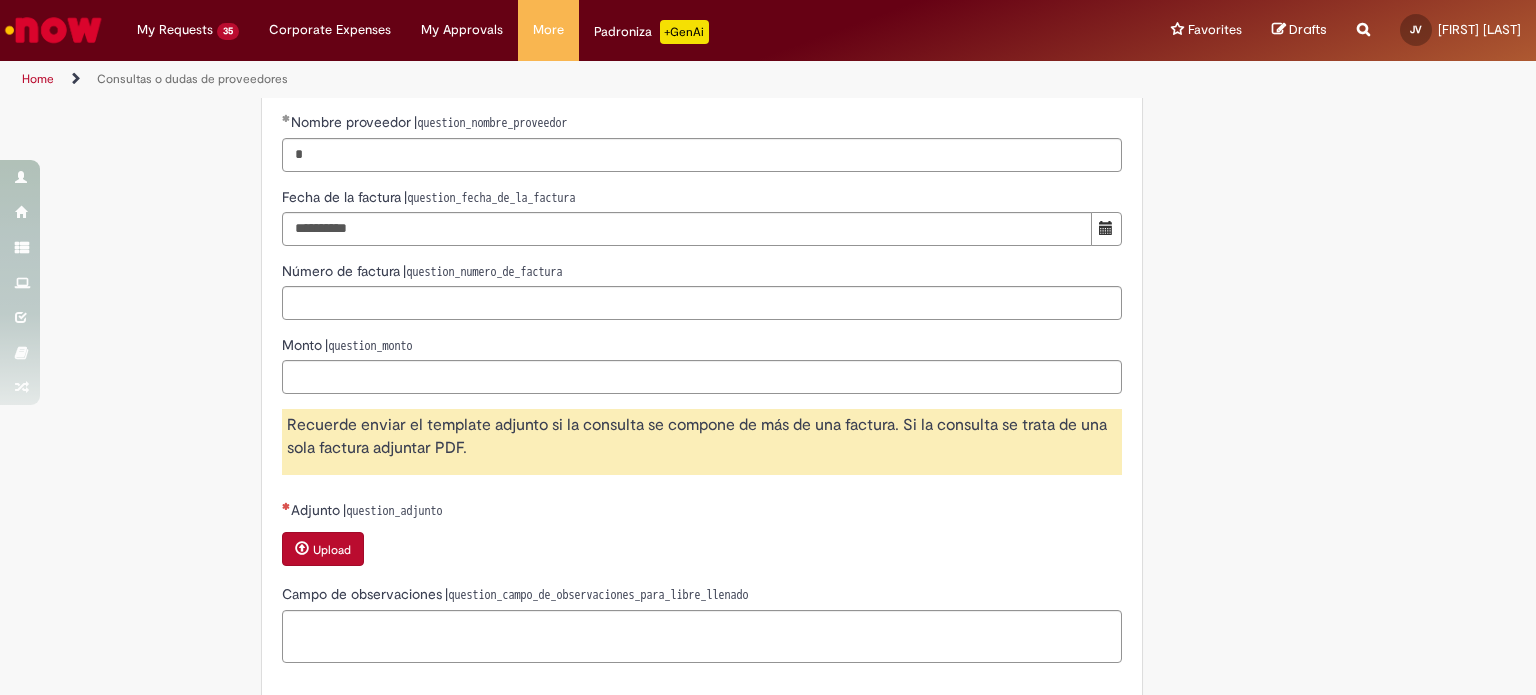 click on "Upload" at bounding box center [332, 550] 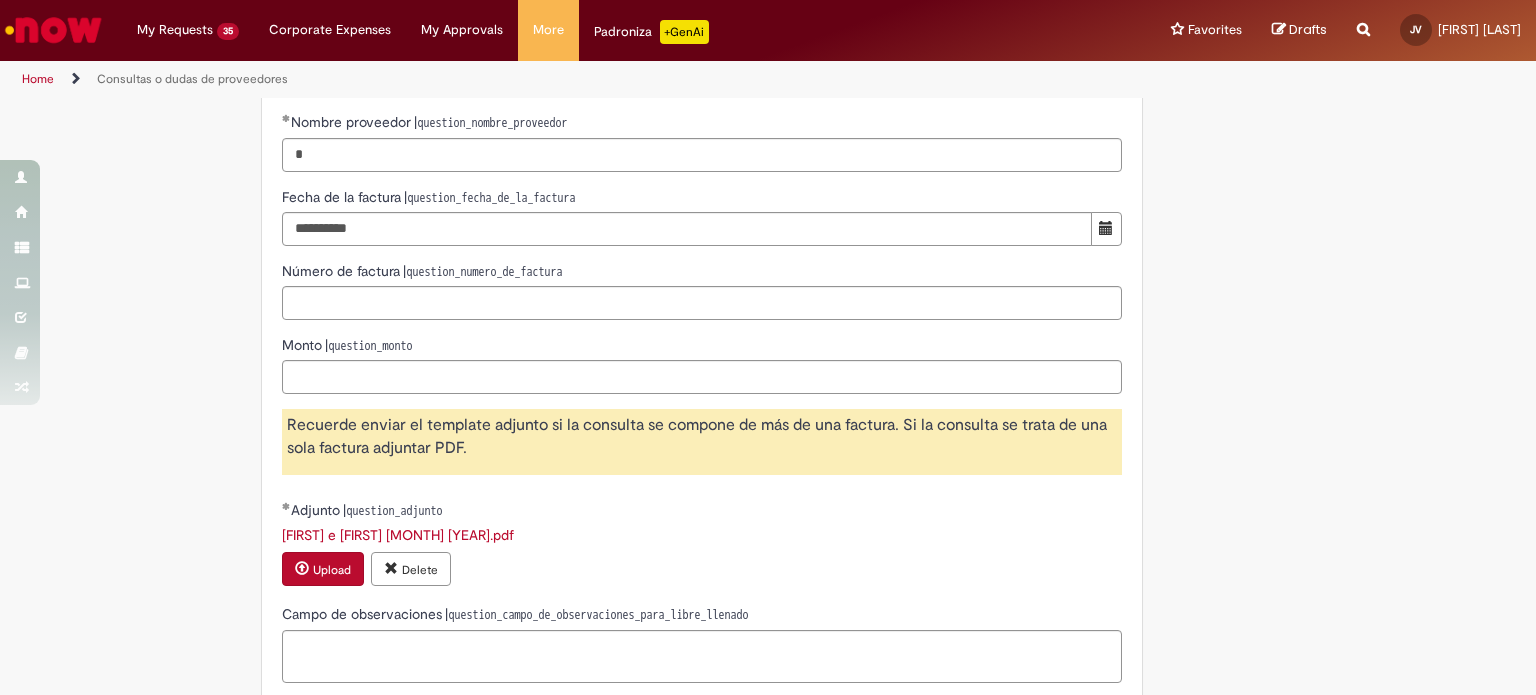 scroll, scrollTop: 991, scrollLeft: 0, axis: vertical 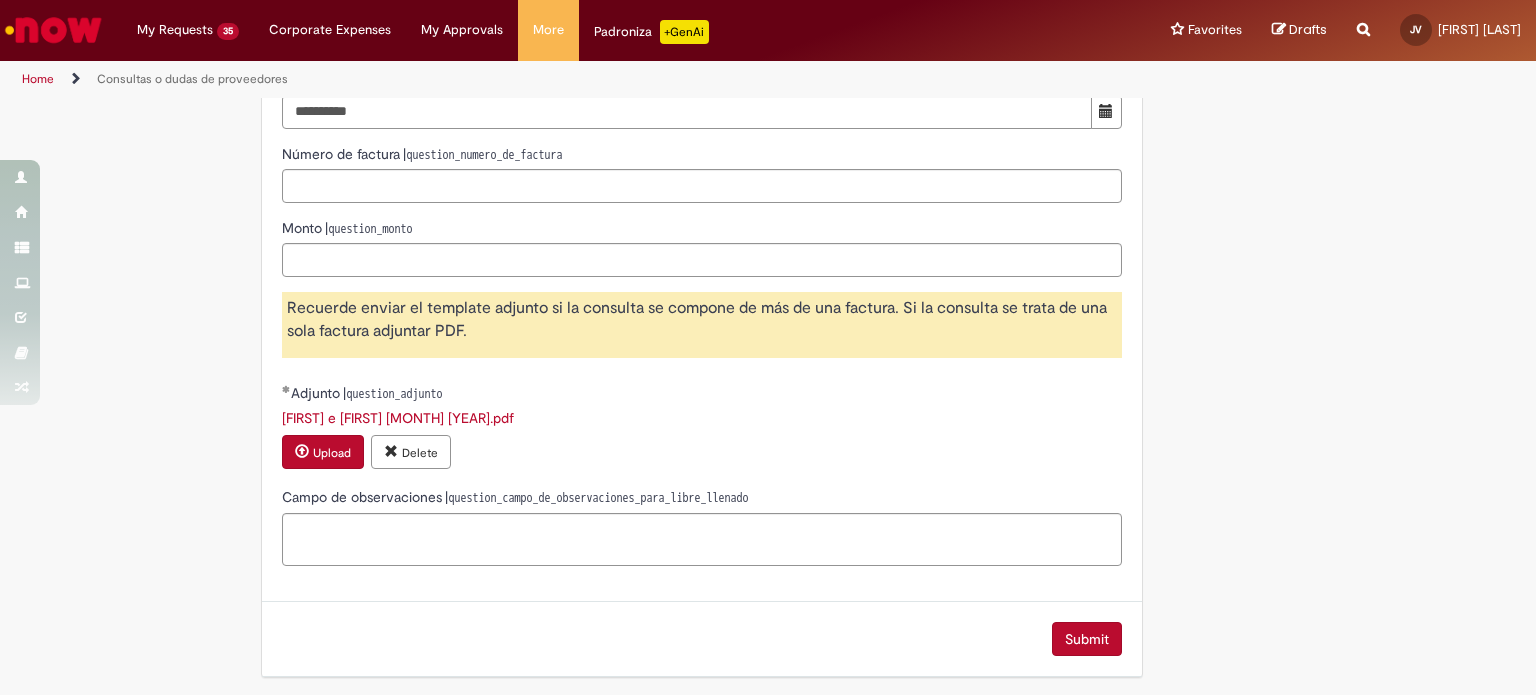 click on "Submit" at bounding box center [1087, 639] 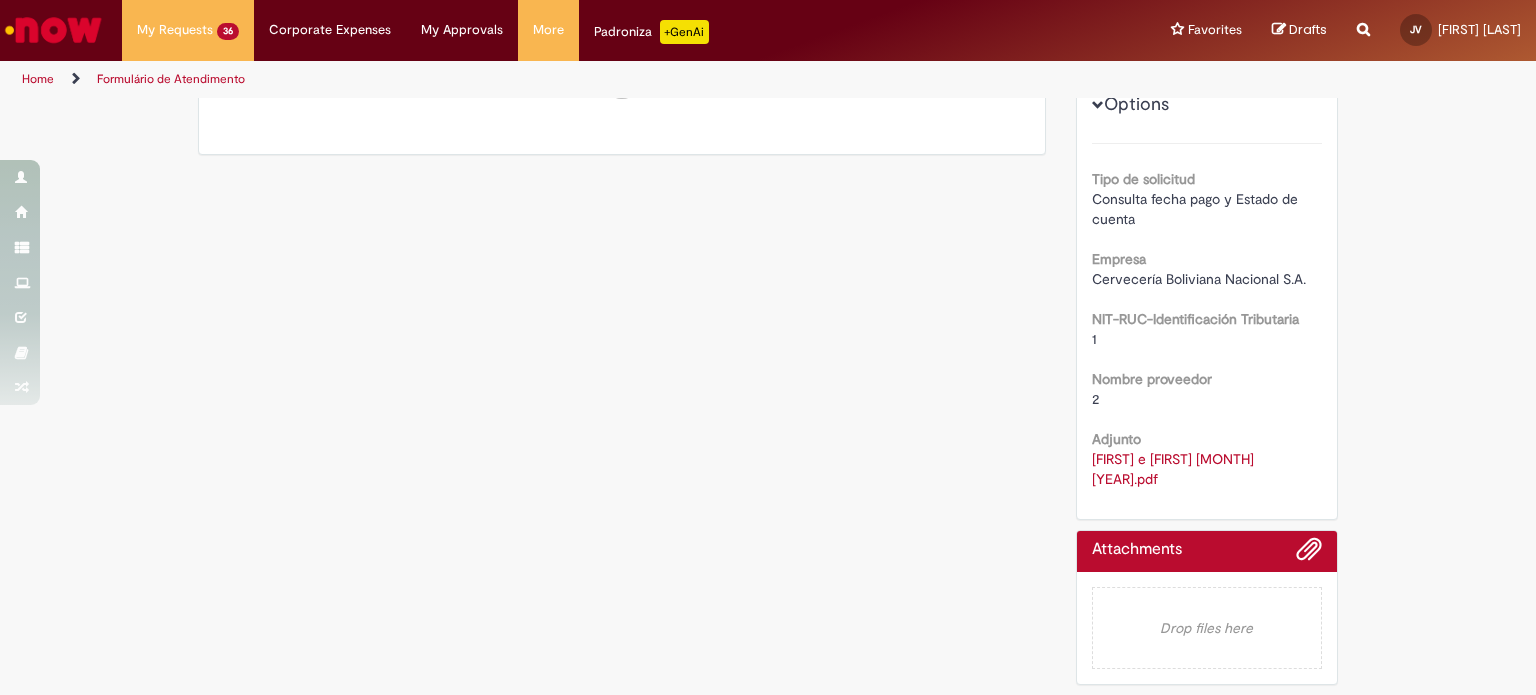 scroll, scrollTop: 0, scrollLeft: 0, axis: both 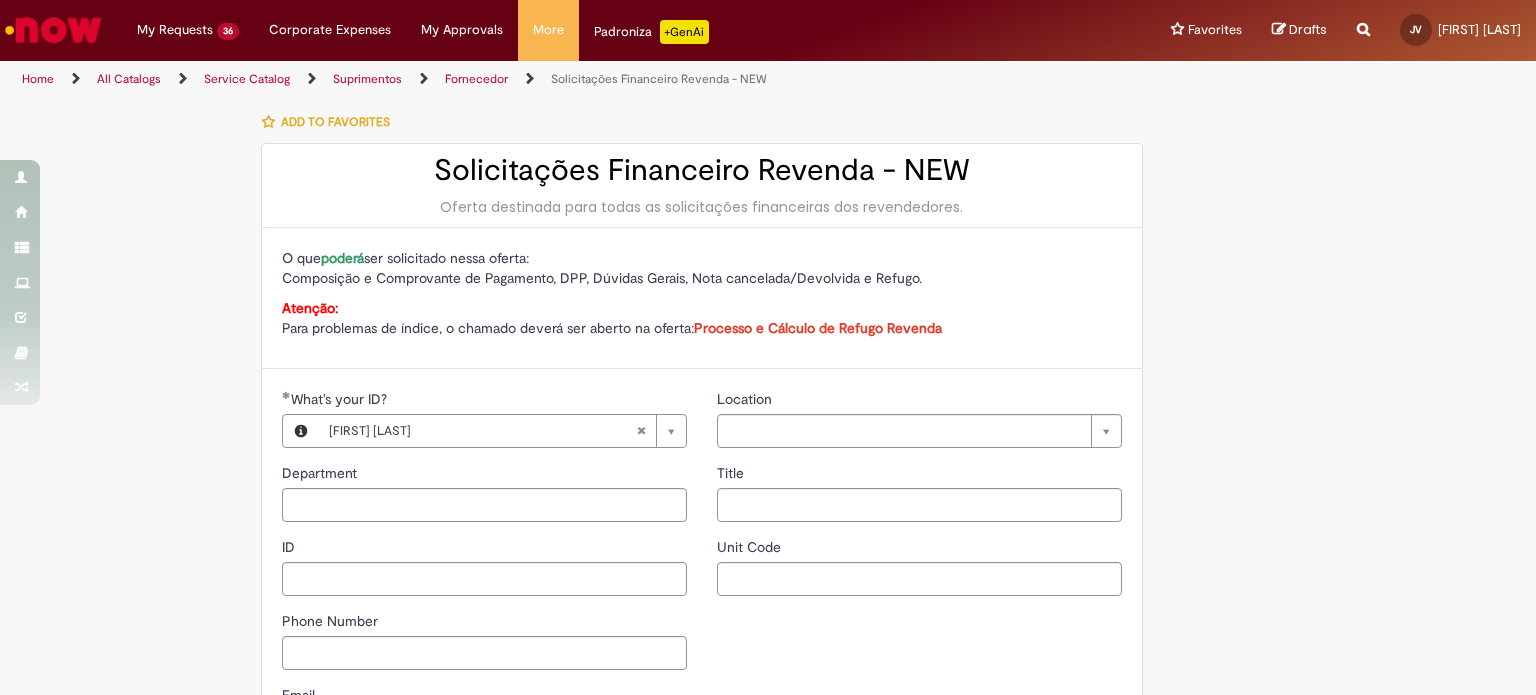 type on "**********" 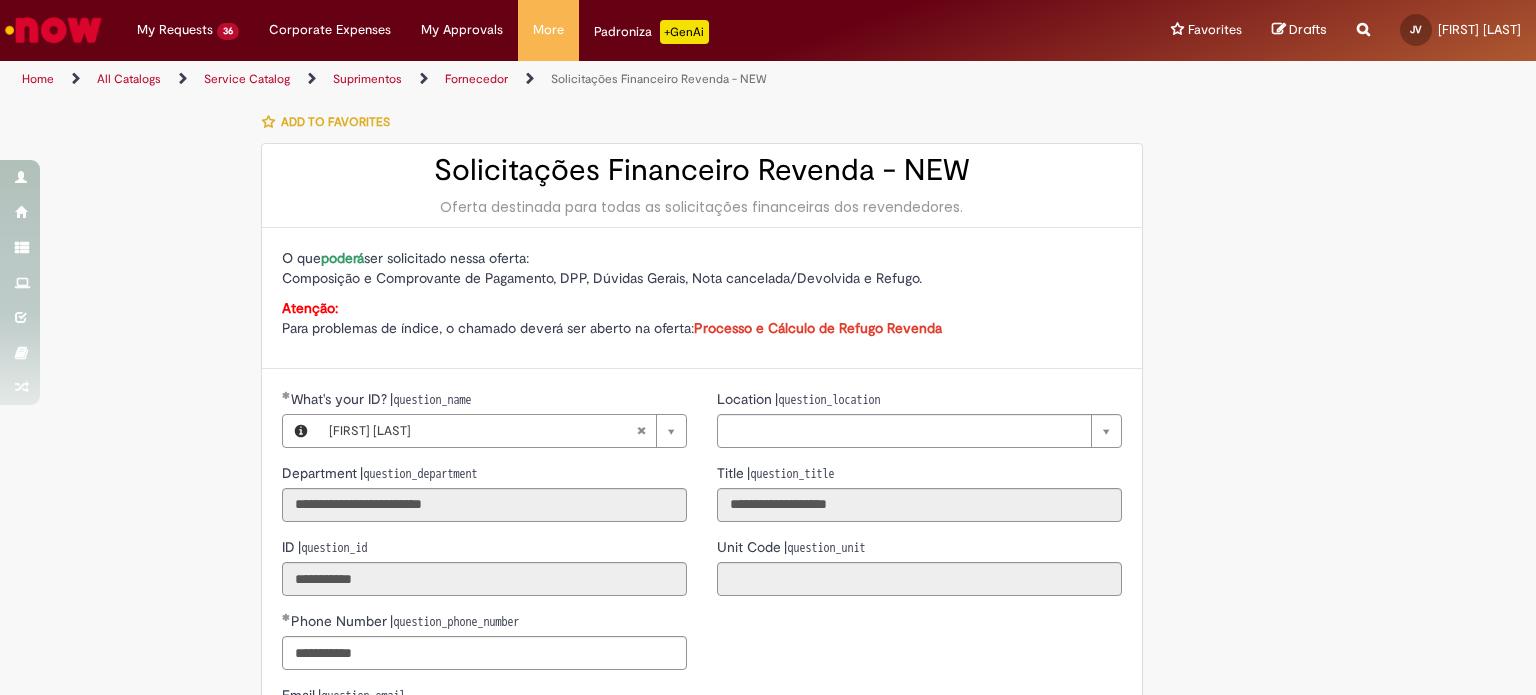 type on "**********" 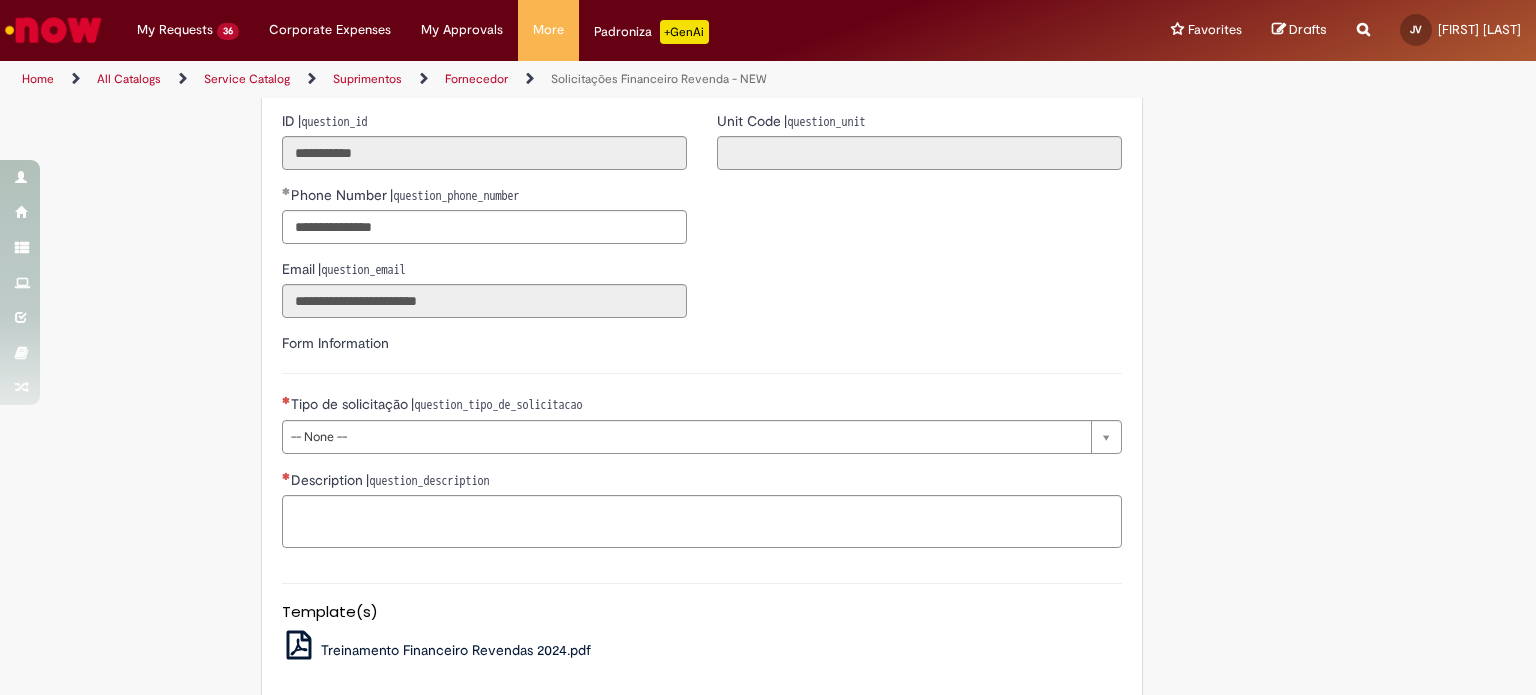 scroll, scrollTop: 500, scrollLeft: 0, axis: vertical 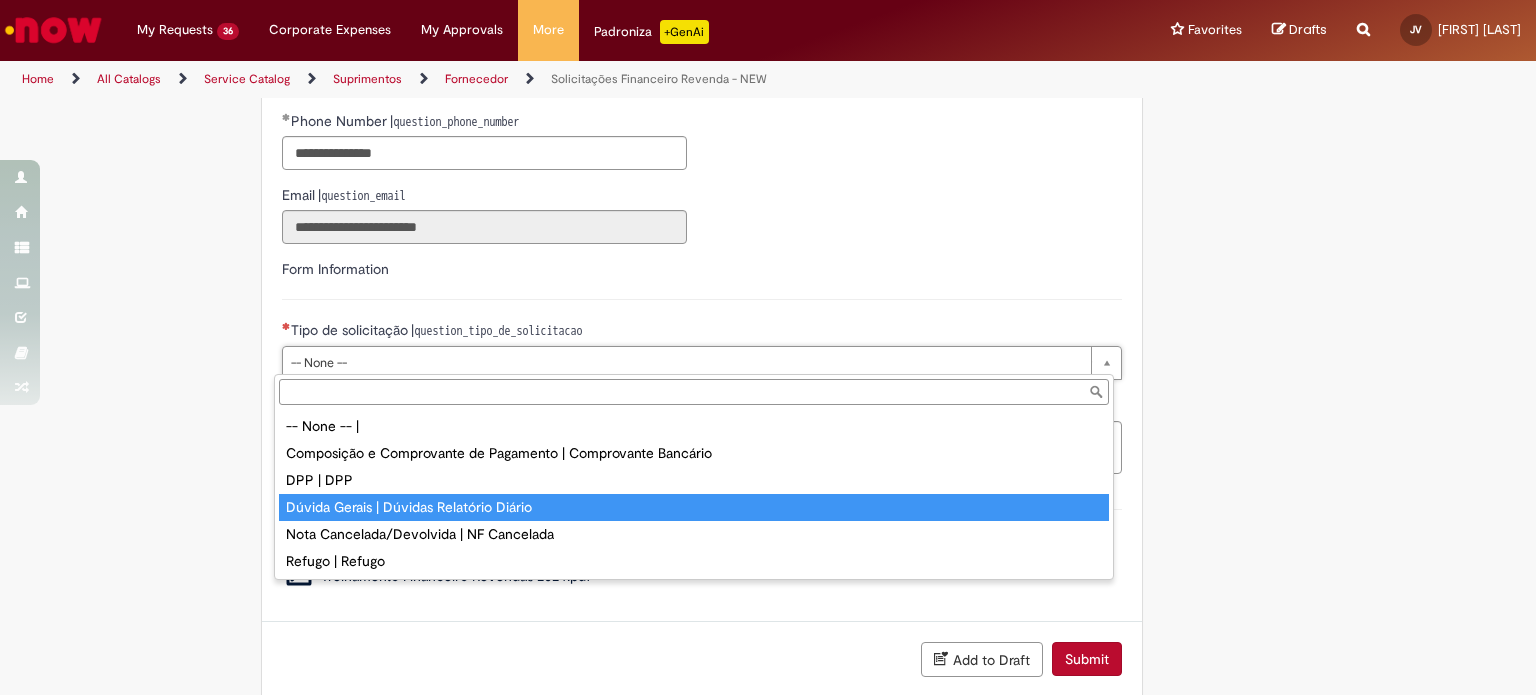 type on "**********" 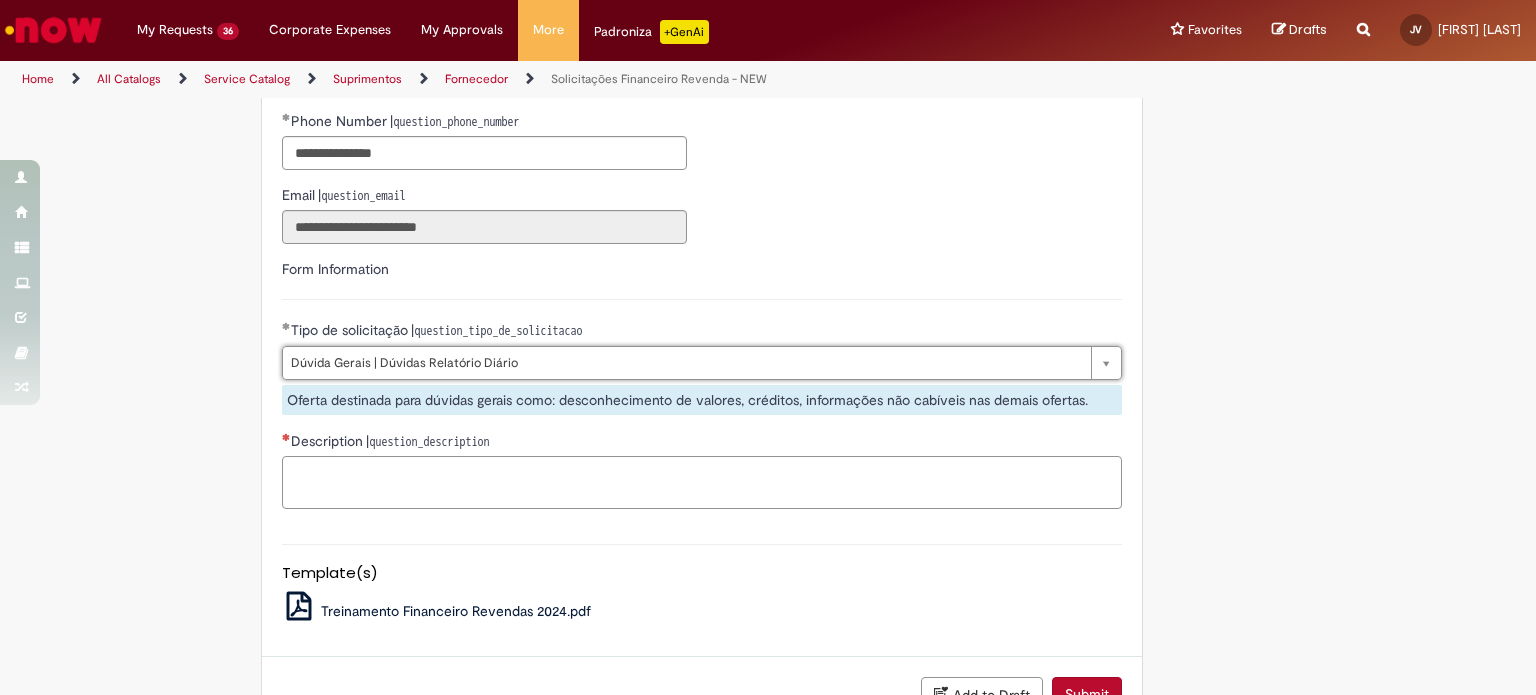 click on "Description  |  question_description" at bounding box center [702, 483] 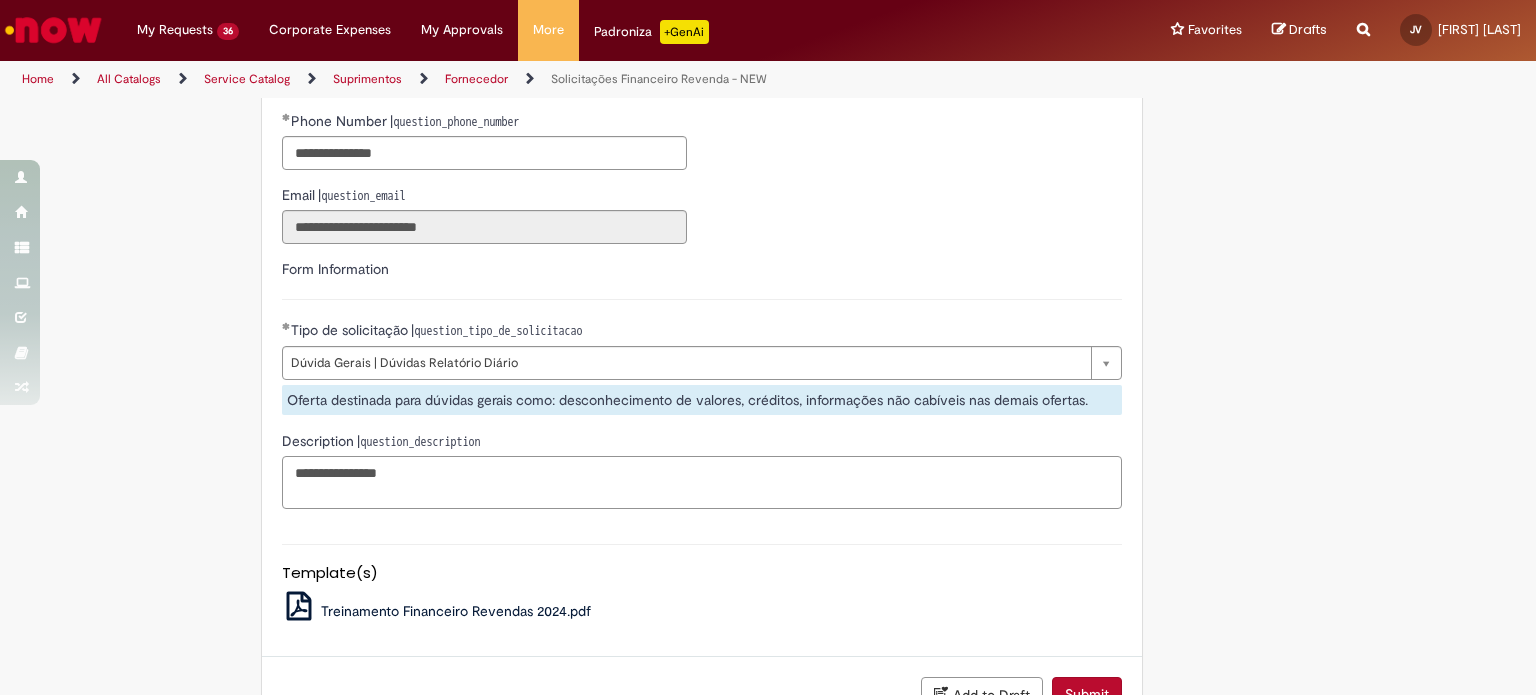 paste on "*********" 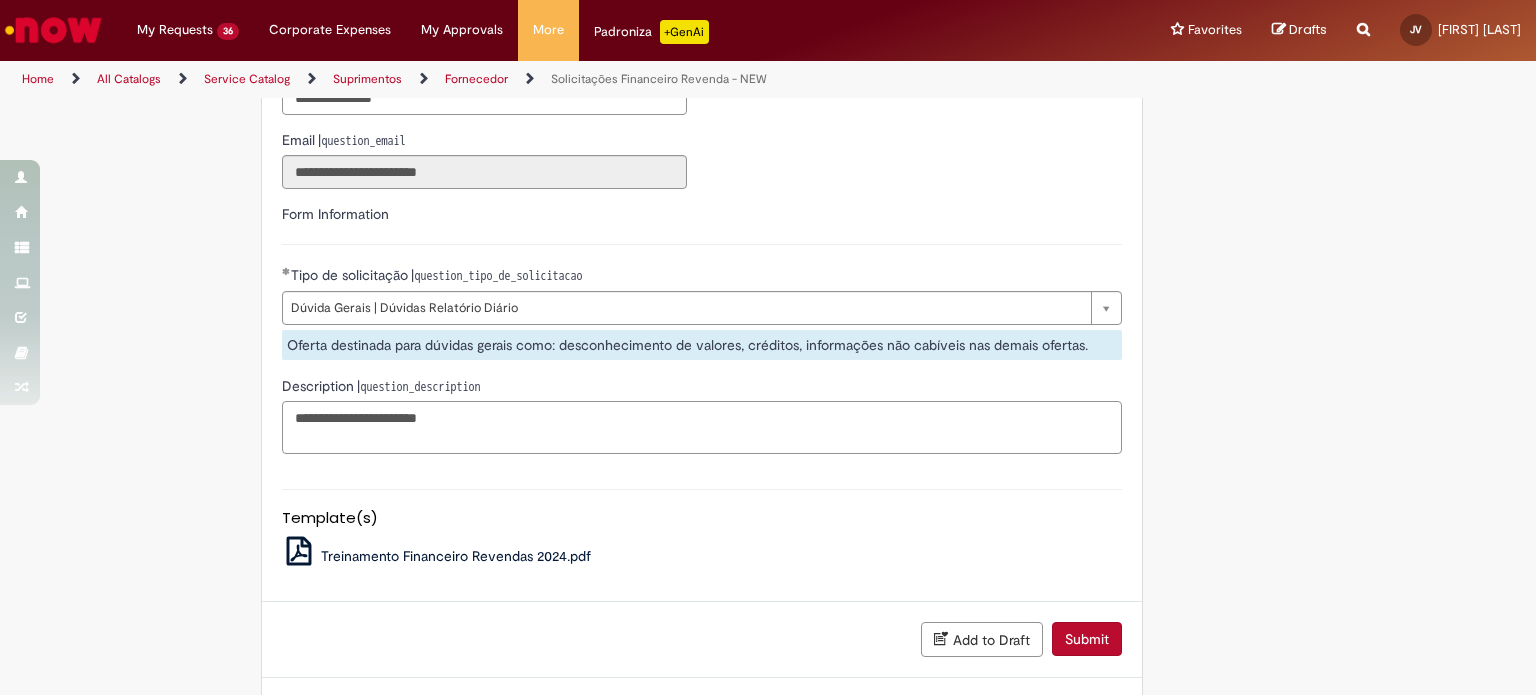 scroll, scrollTop: 600, scrollLeft: 0, axis: vertical 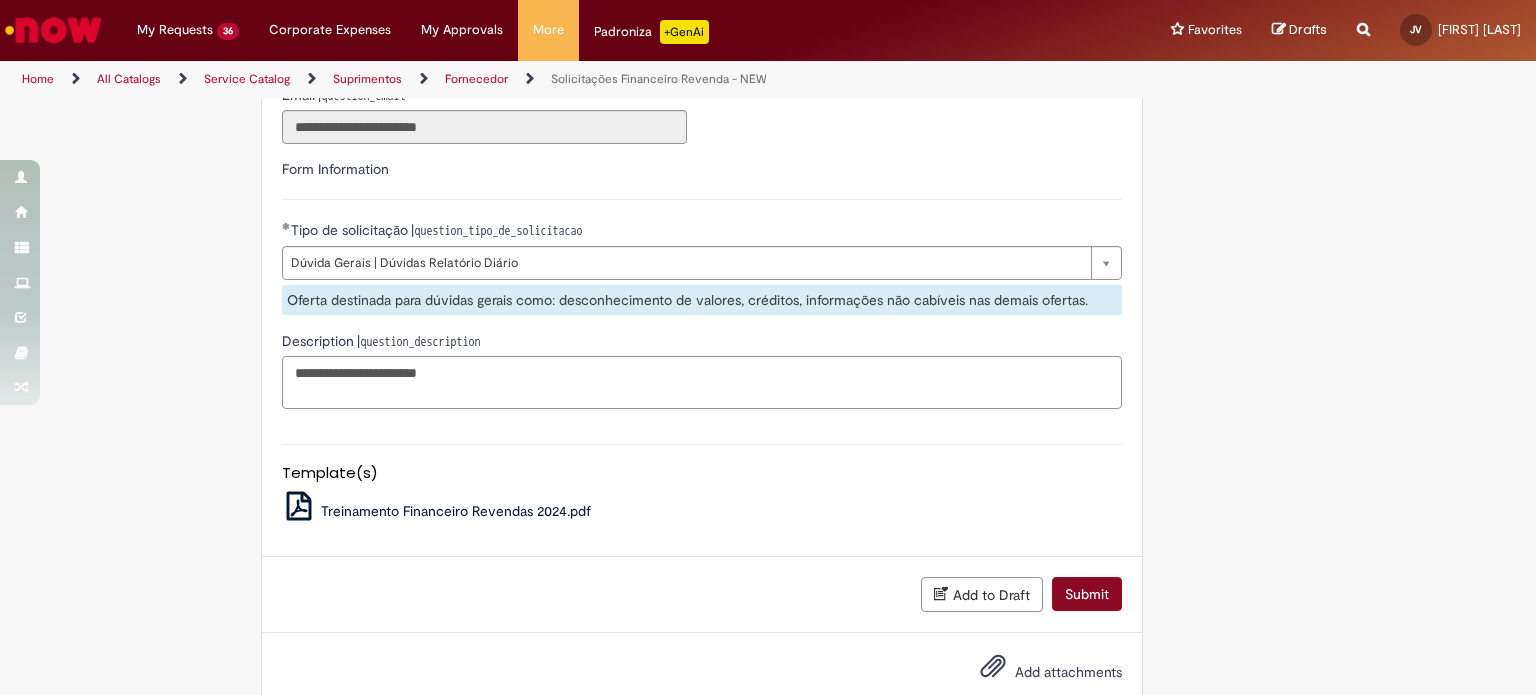 type on "**********" 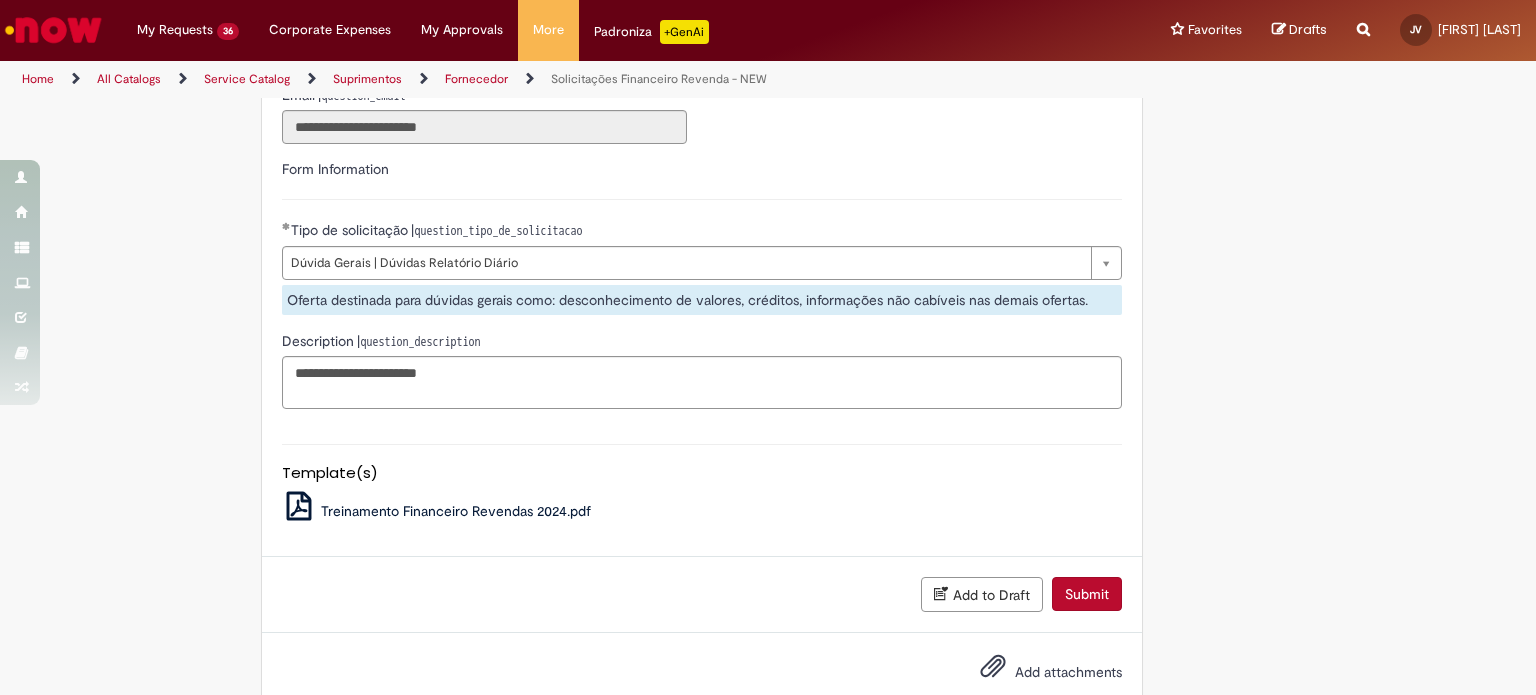 click on "Submit" at bounding box center (1087, 594) 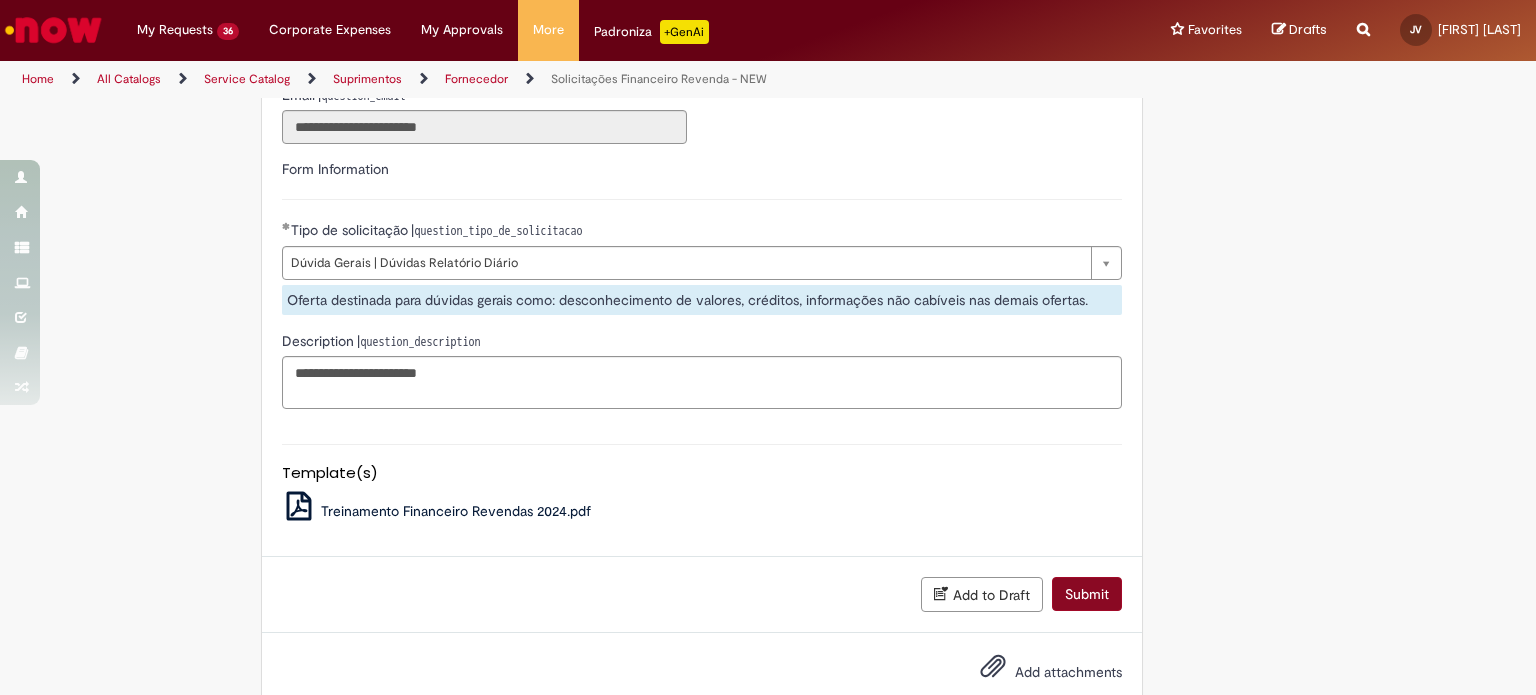 scroll, scrollTop: 598, scrollLeft: 0, axis: vertical 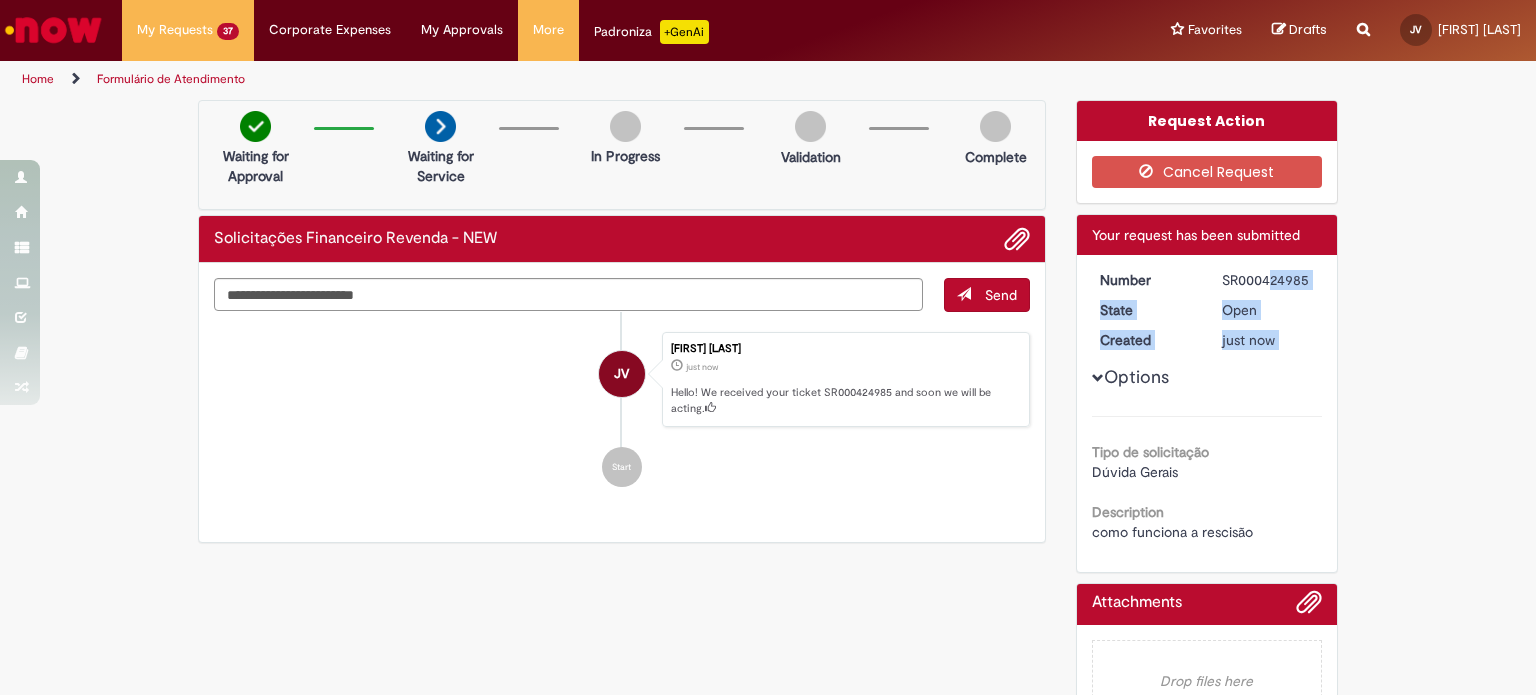 drag, startPoint x: 1214, startPoint y: 284, endPoint x: 1365, endPoint y: 281, distance: 151.0298 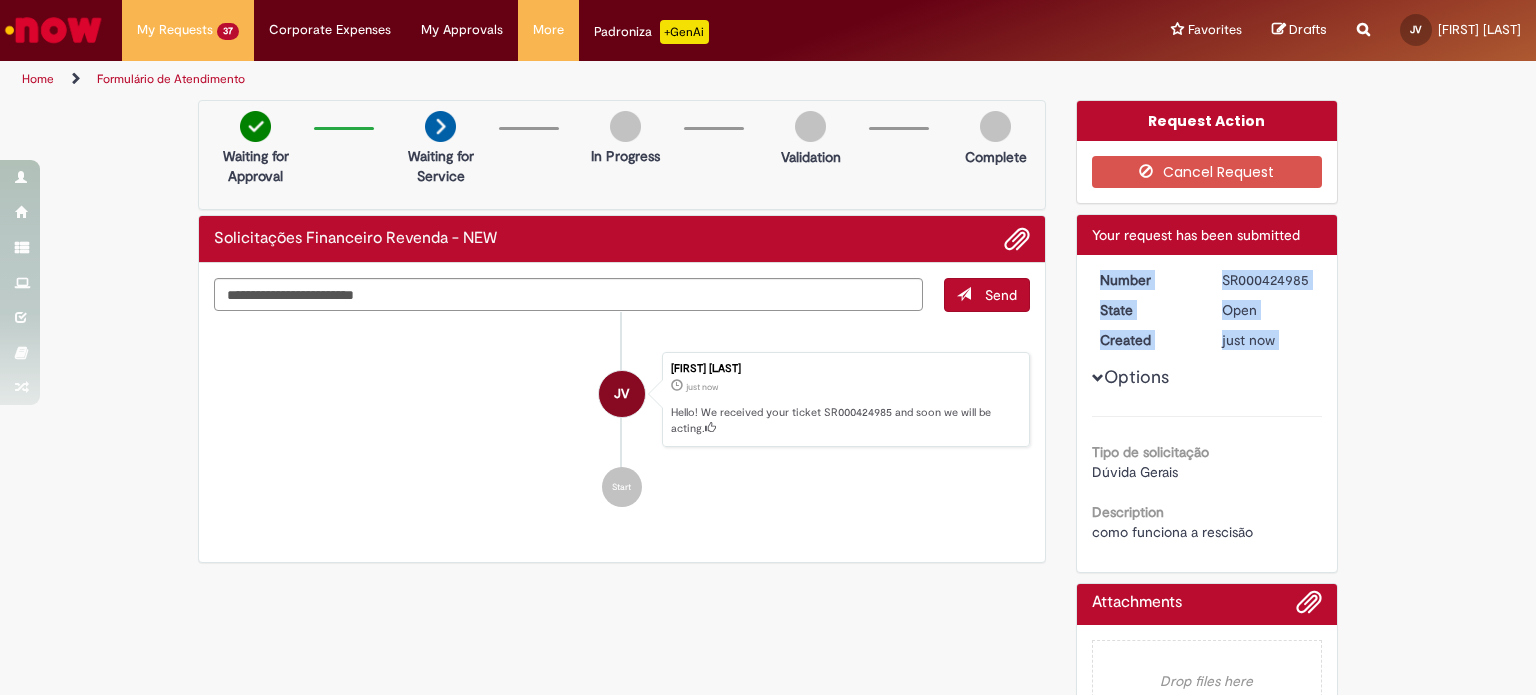 click on "Request Action
Cancel Request
Ticket details       Your request has been submitted
Number
SR000424985
State
Open
Created
just now just now
Options
Tipo de solicitação
Dúvida Gerais
Description
como funciona a rescisão
Attachments
Drop files here" at bounding box center [1207, 424] 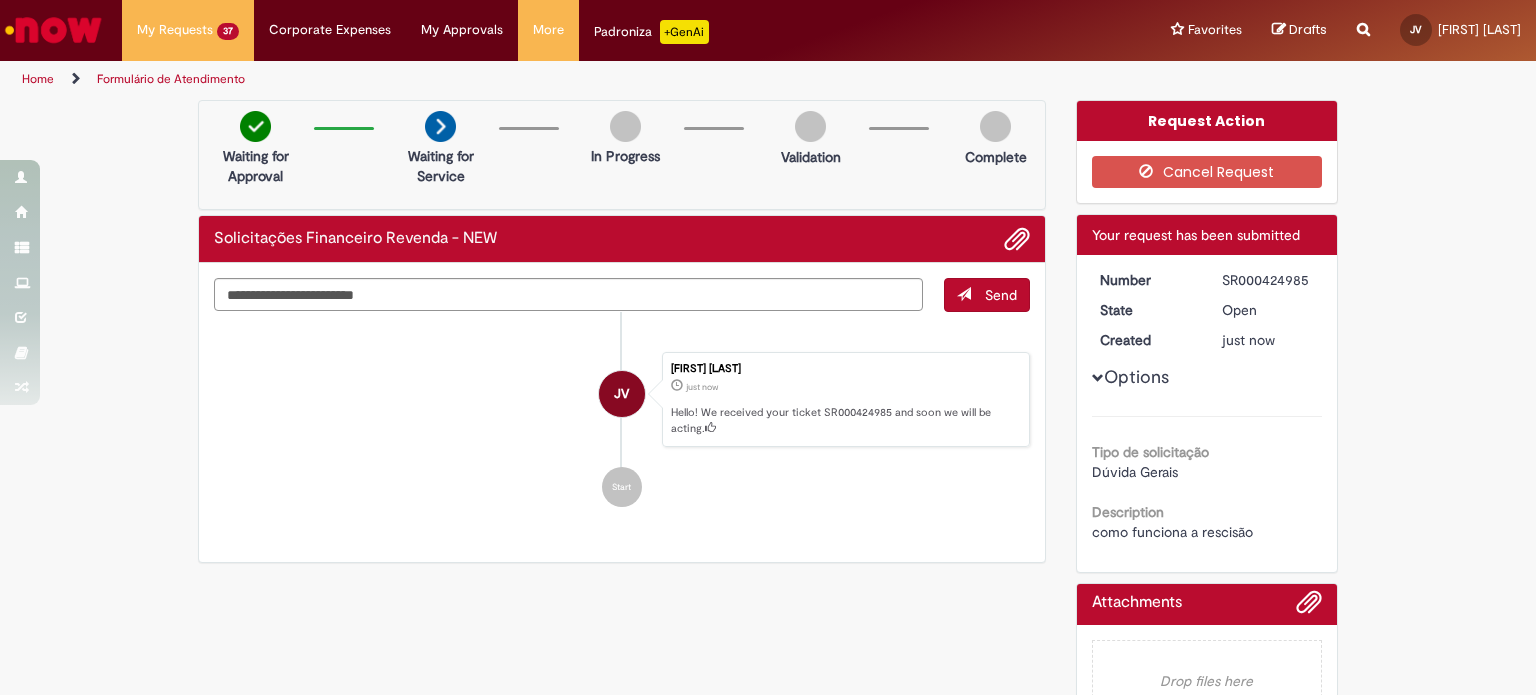 drag, startPoint x: 1305, startPoint y: 278, endPoint x: 1217, endPoint y: 278, distance: 88 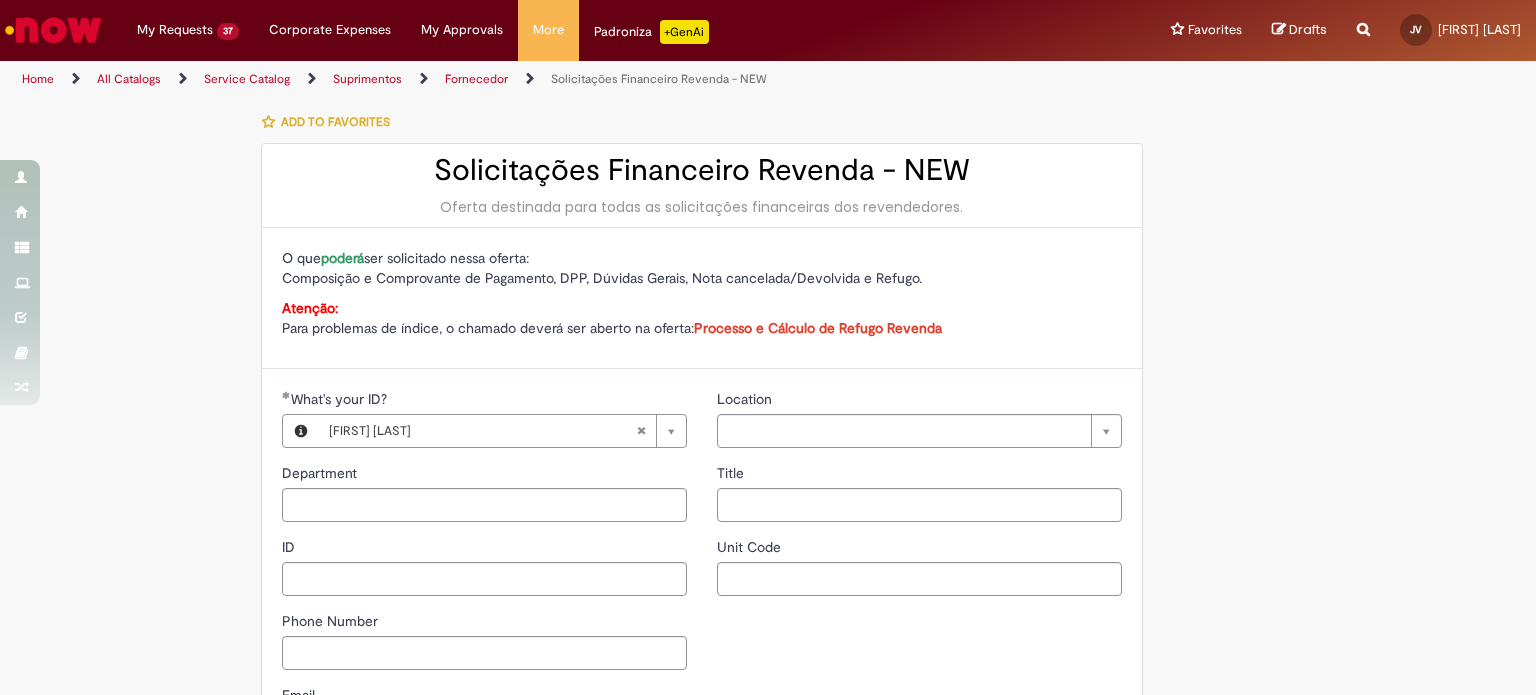 type on "**********" 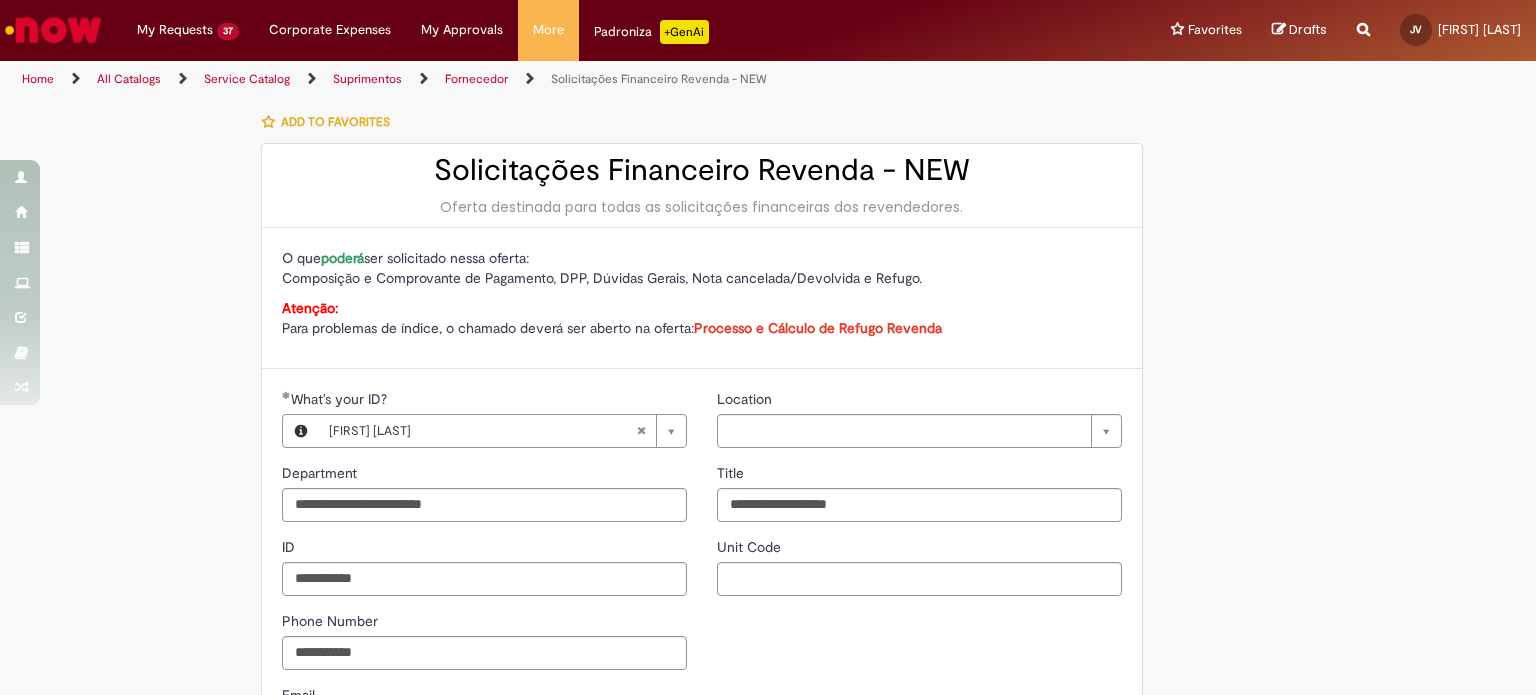 type on "**********" 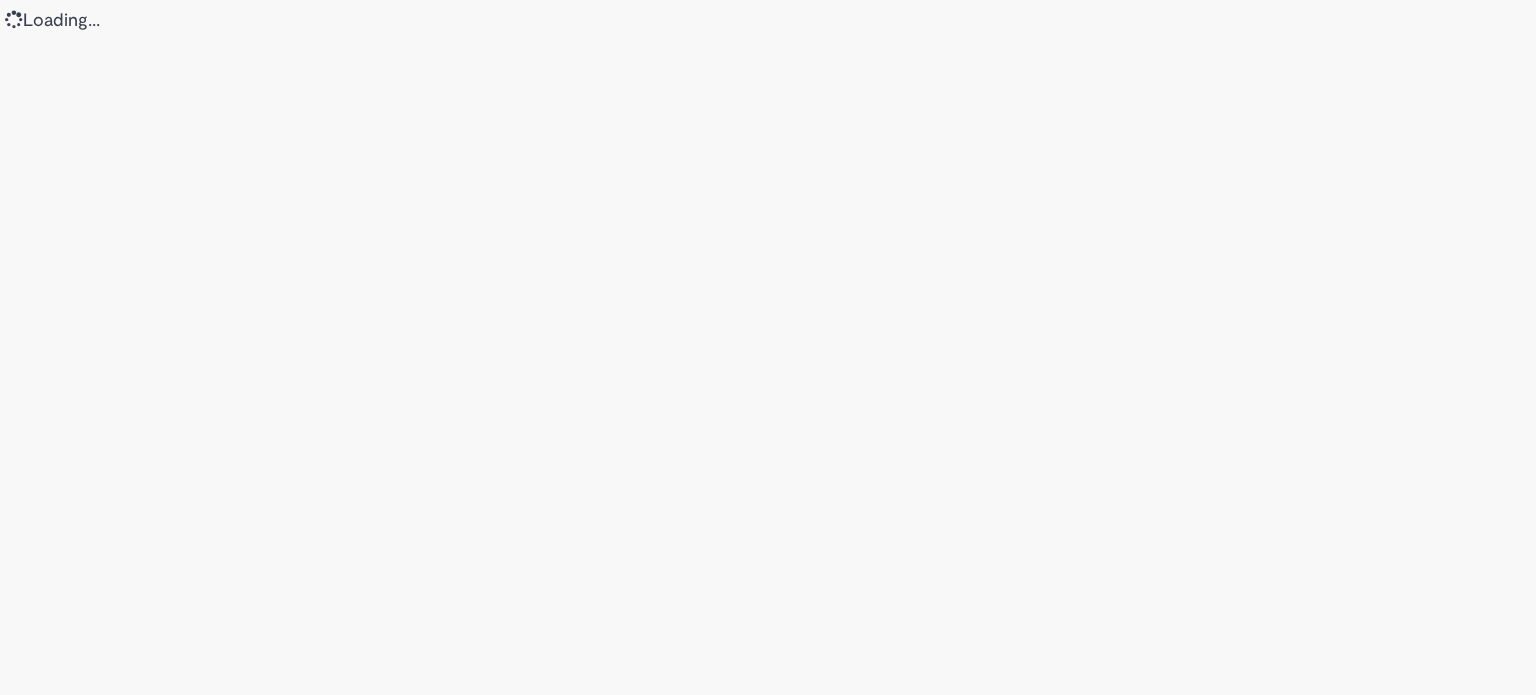 scroll, scrollTop: 0, scrollLeft: 0, axis: both 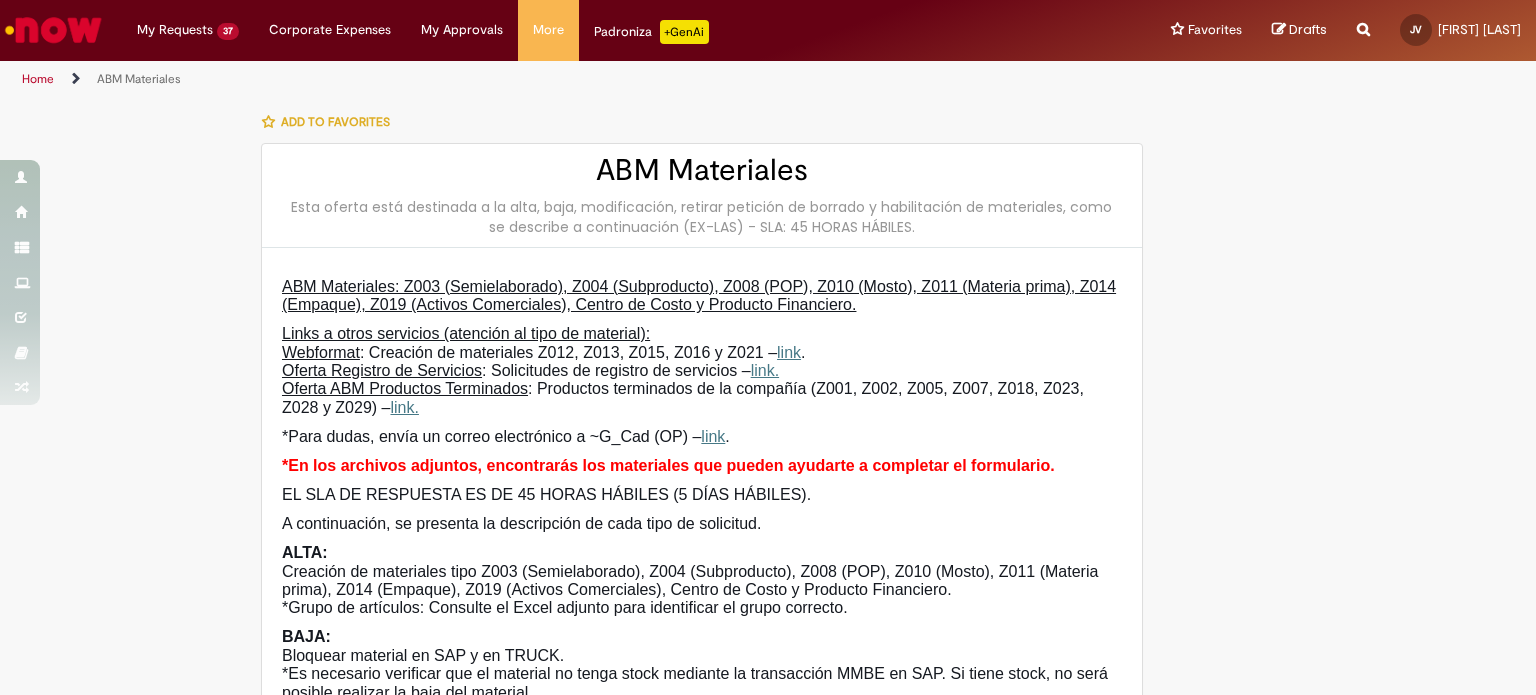 type on "**********" 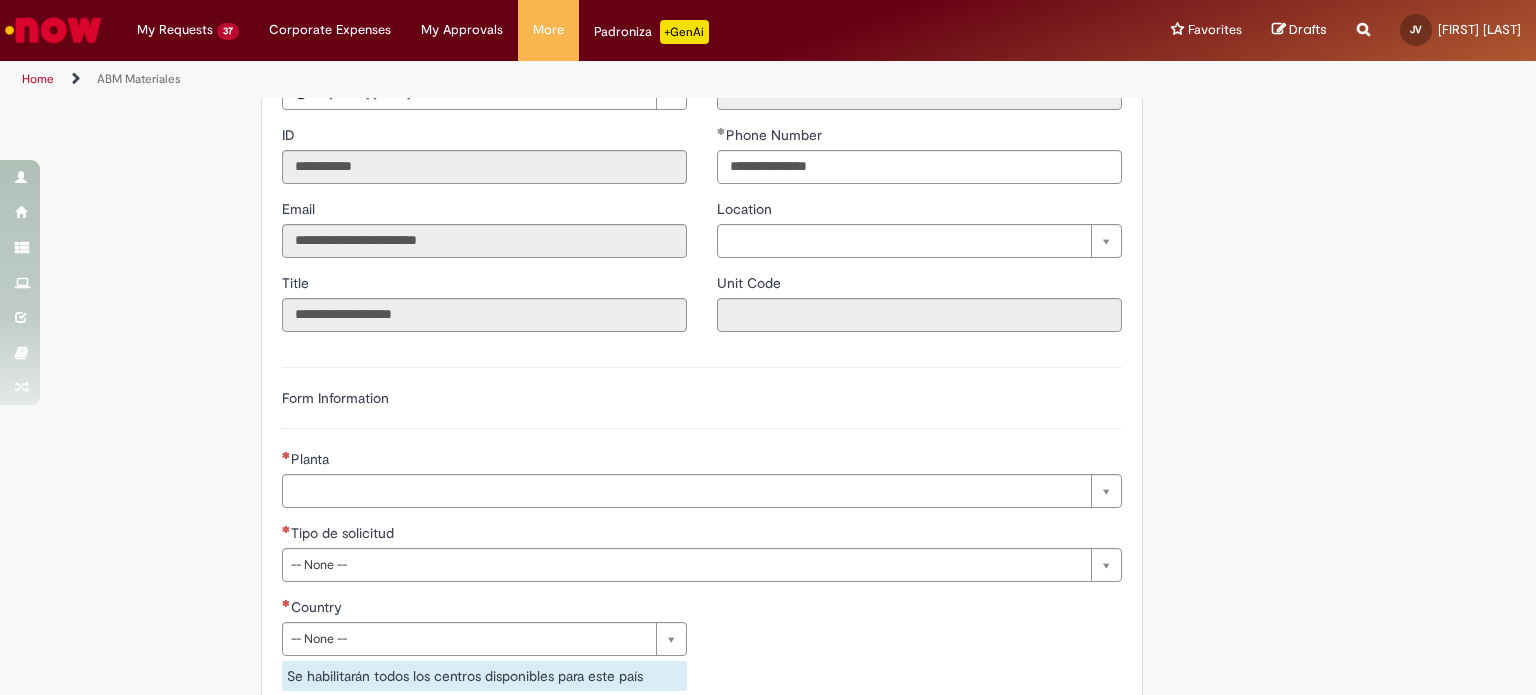 scroll, scrollTop: 1200, scrollLeft: 0, axis: vertical 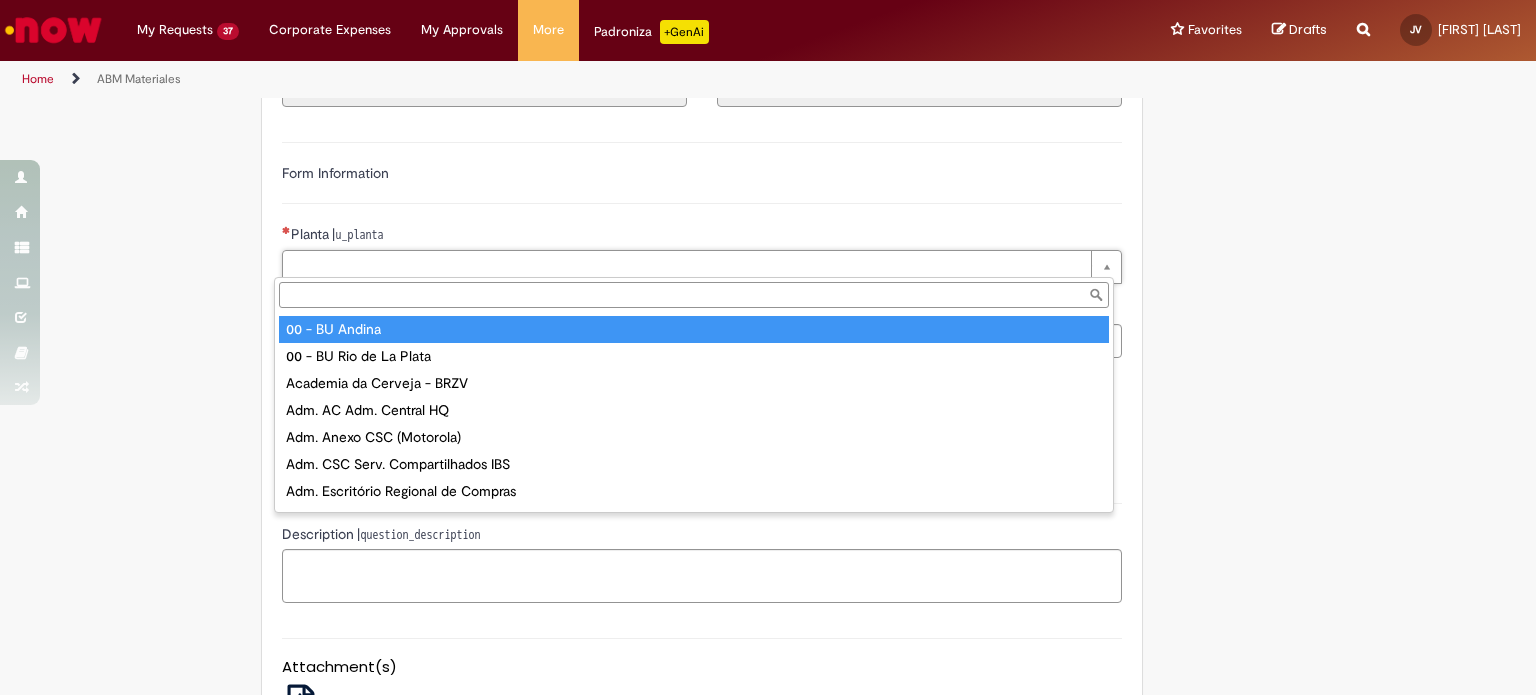 type on "**********" 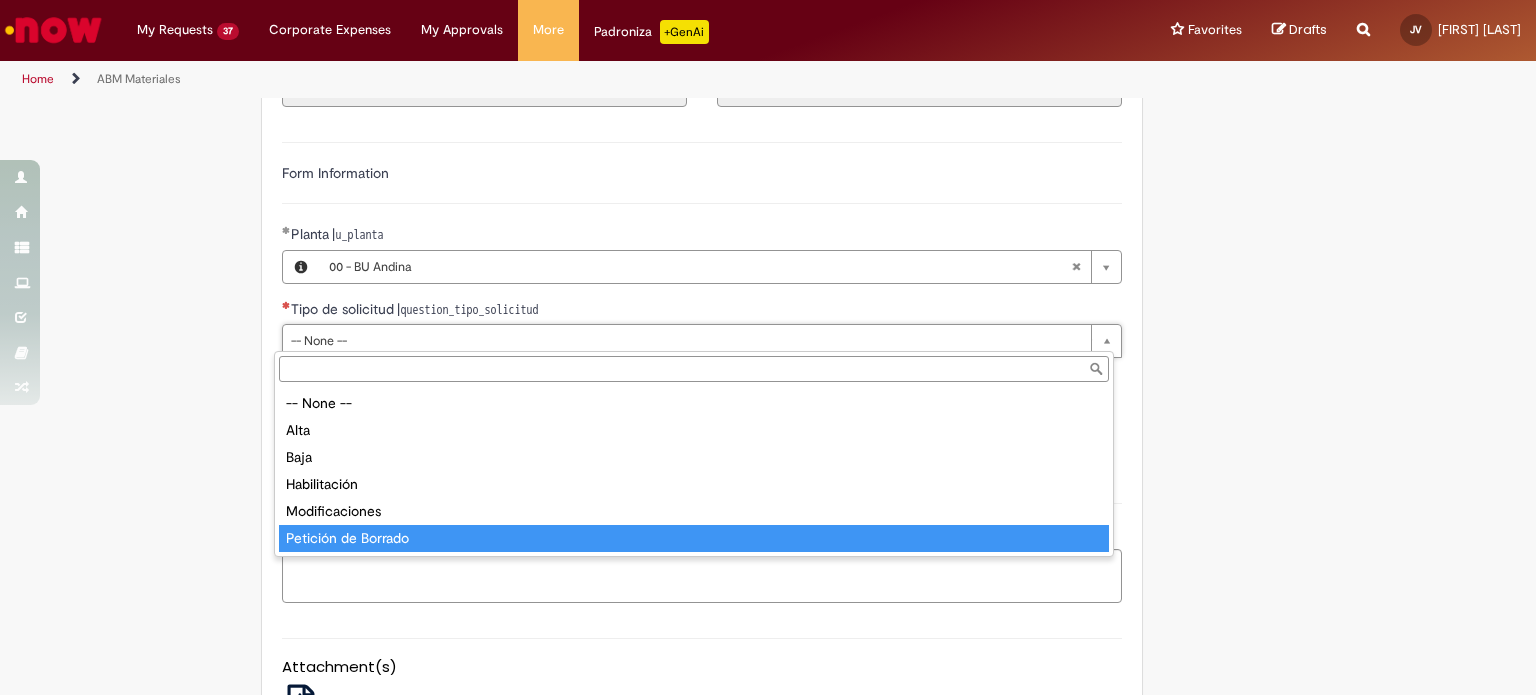 type on "**********" 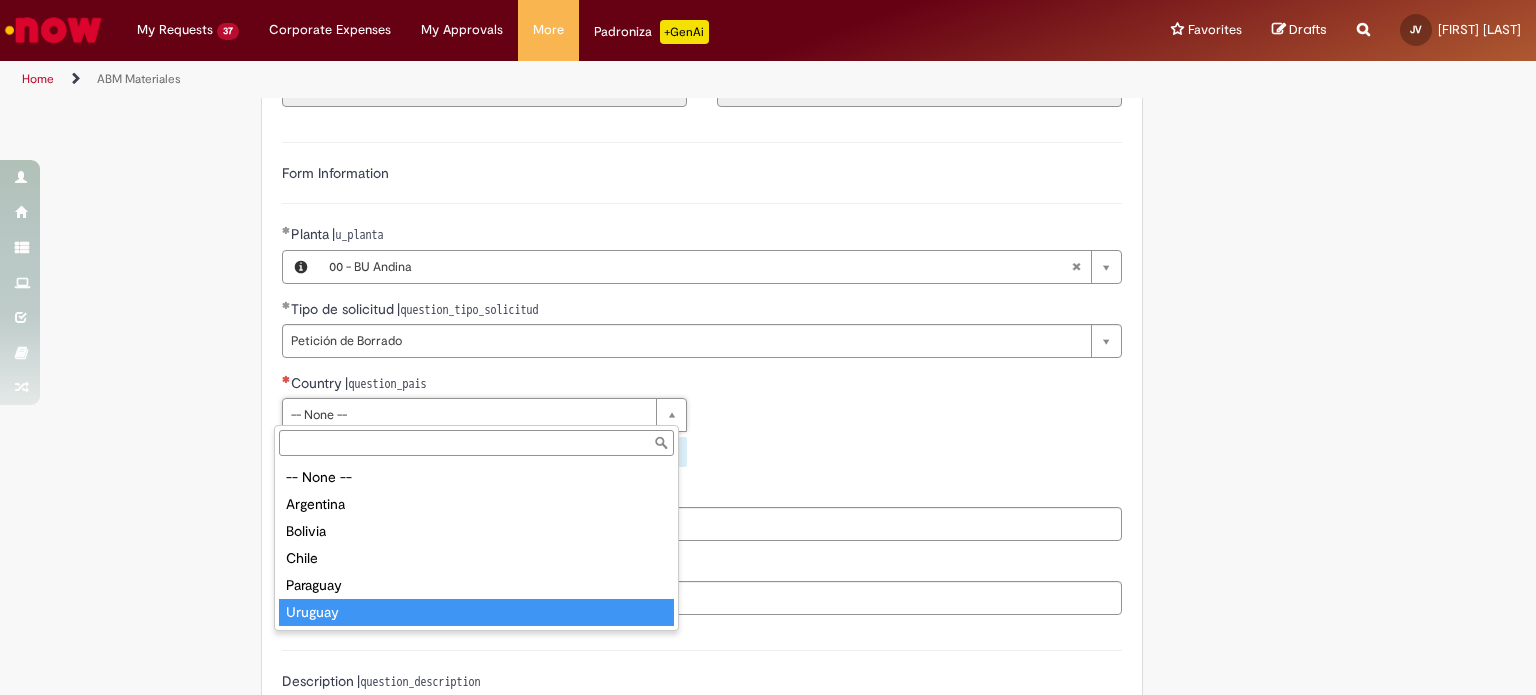 type on "*******" 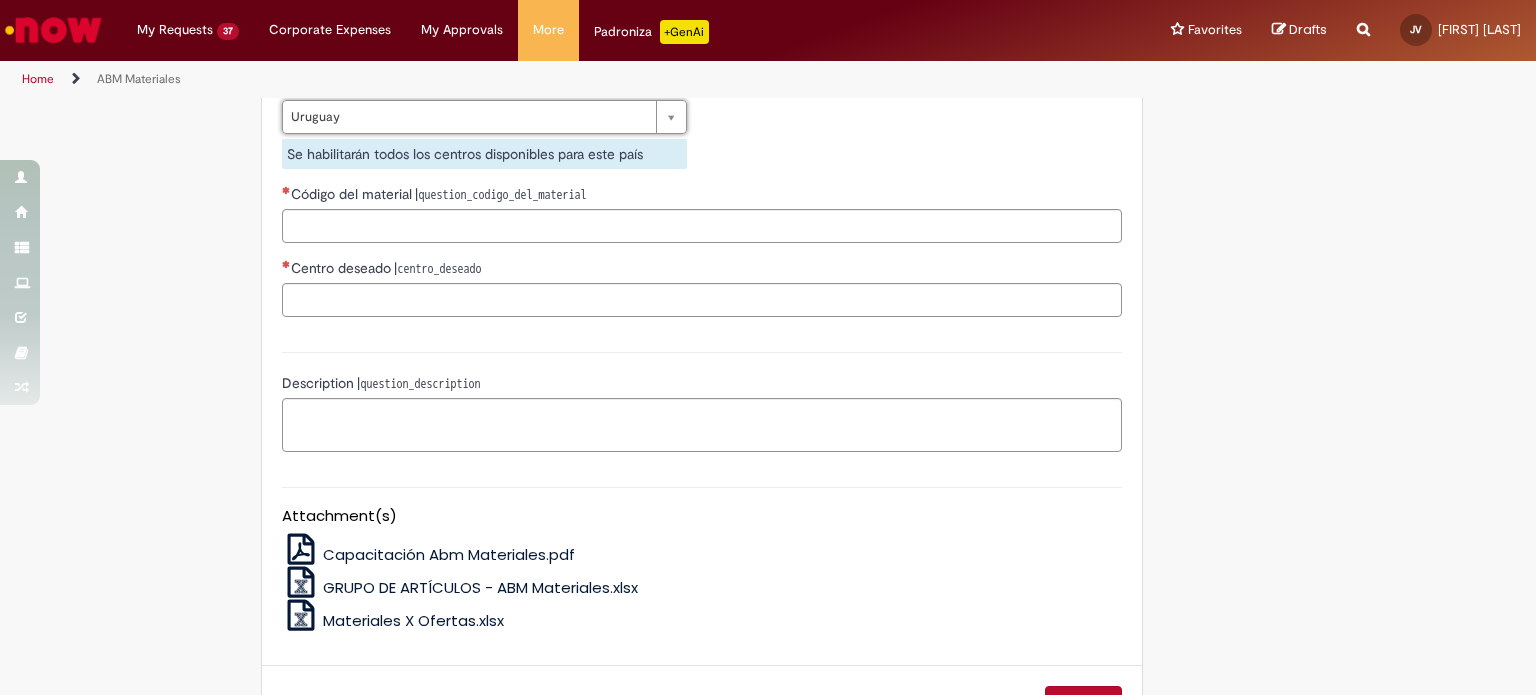scroll, scrollTop: 1500, scrollLeft: 0, axis: vertical 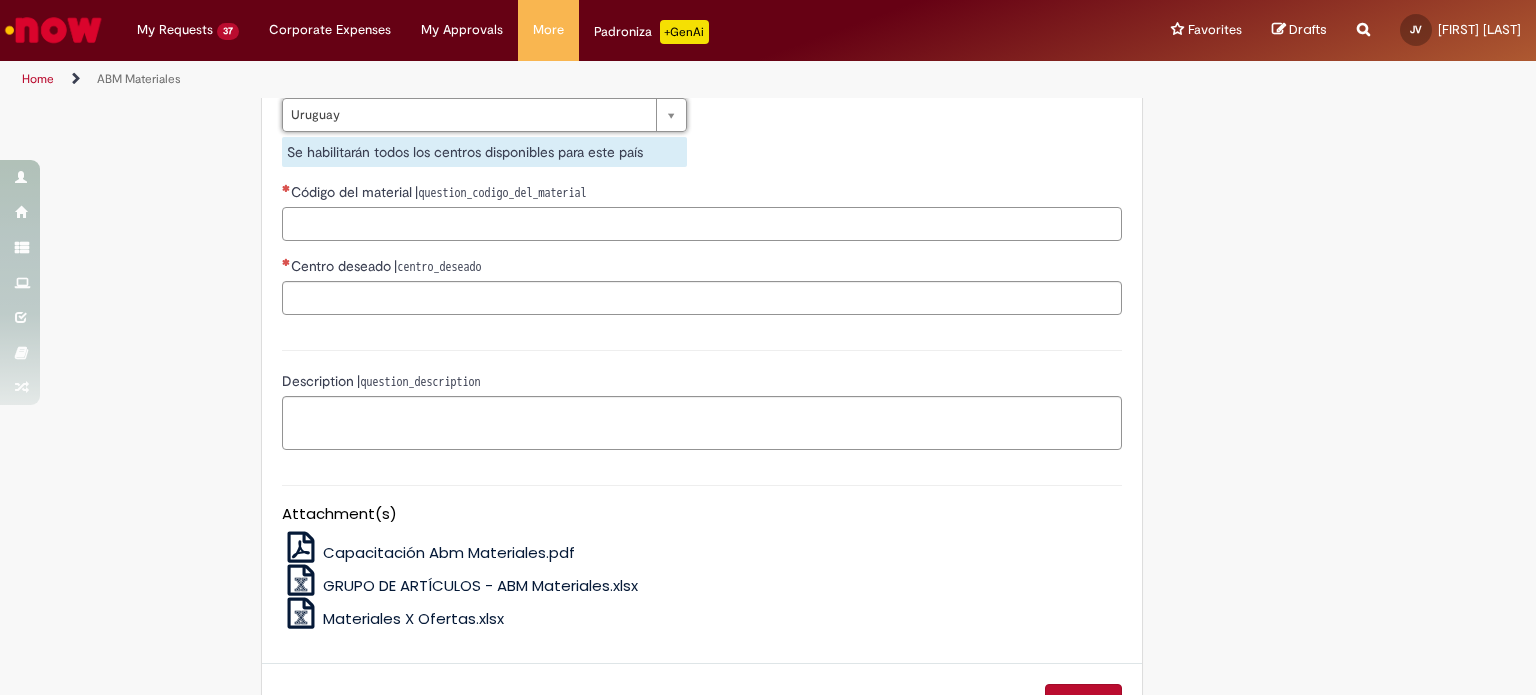 click on "Código del material  |  question_codigo_del_material" at bounding box center (702, 224) 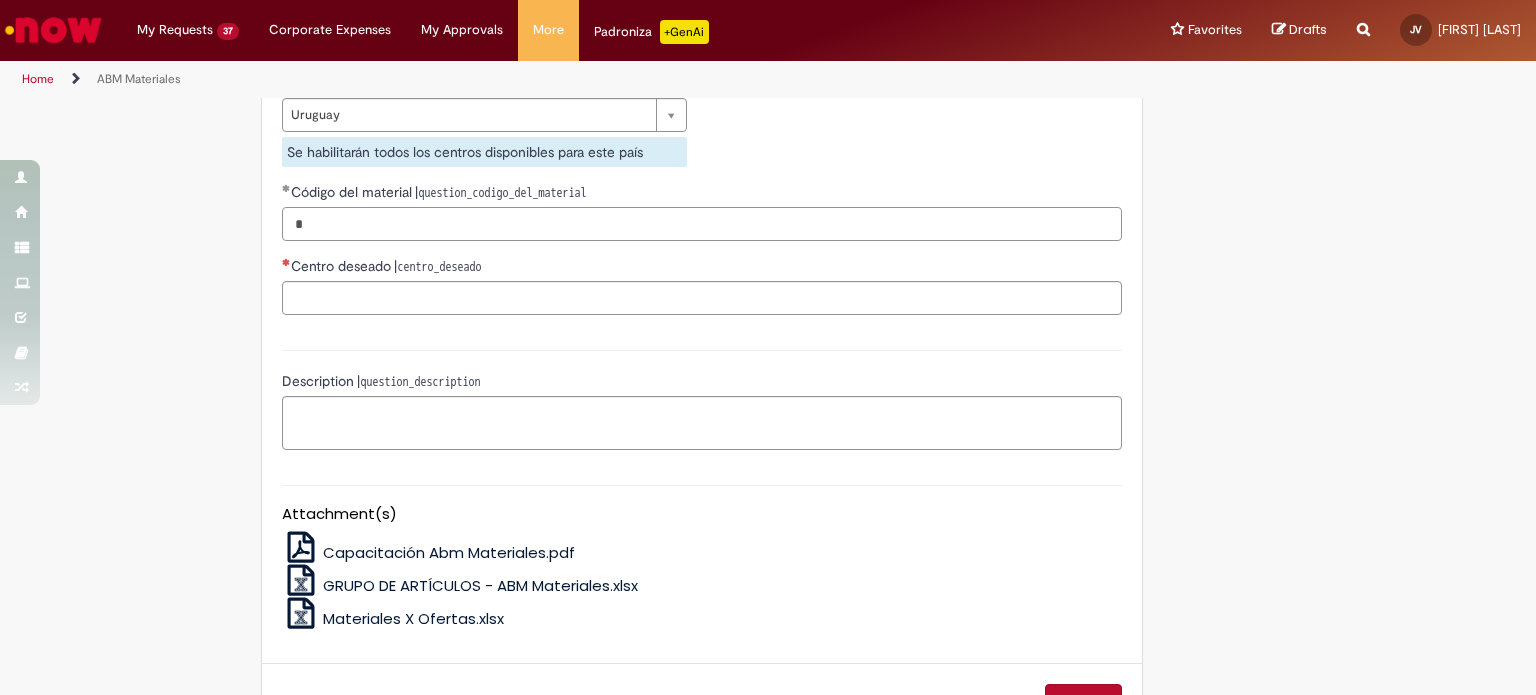 type on "*" 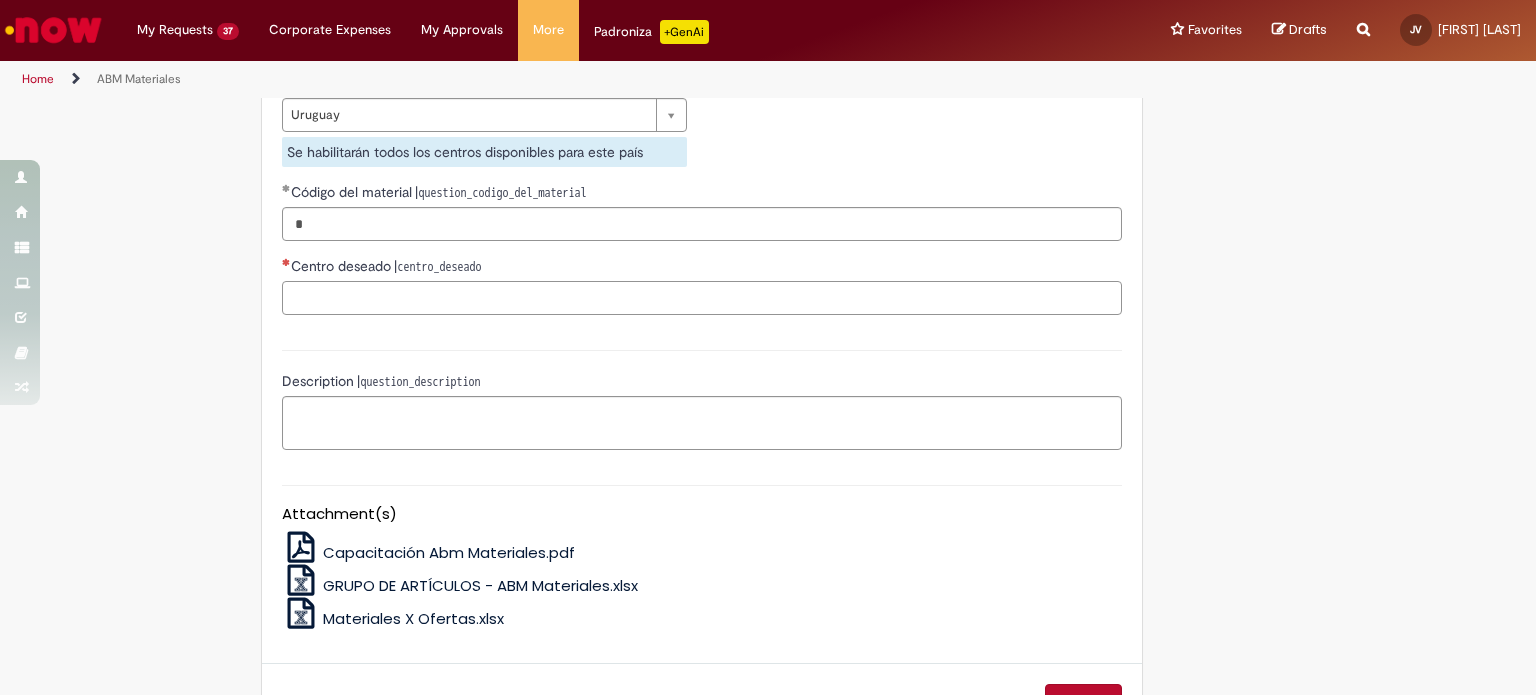 click on "Centro deseado  |  centro_deseado" at bounding box center [702, 298] 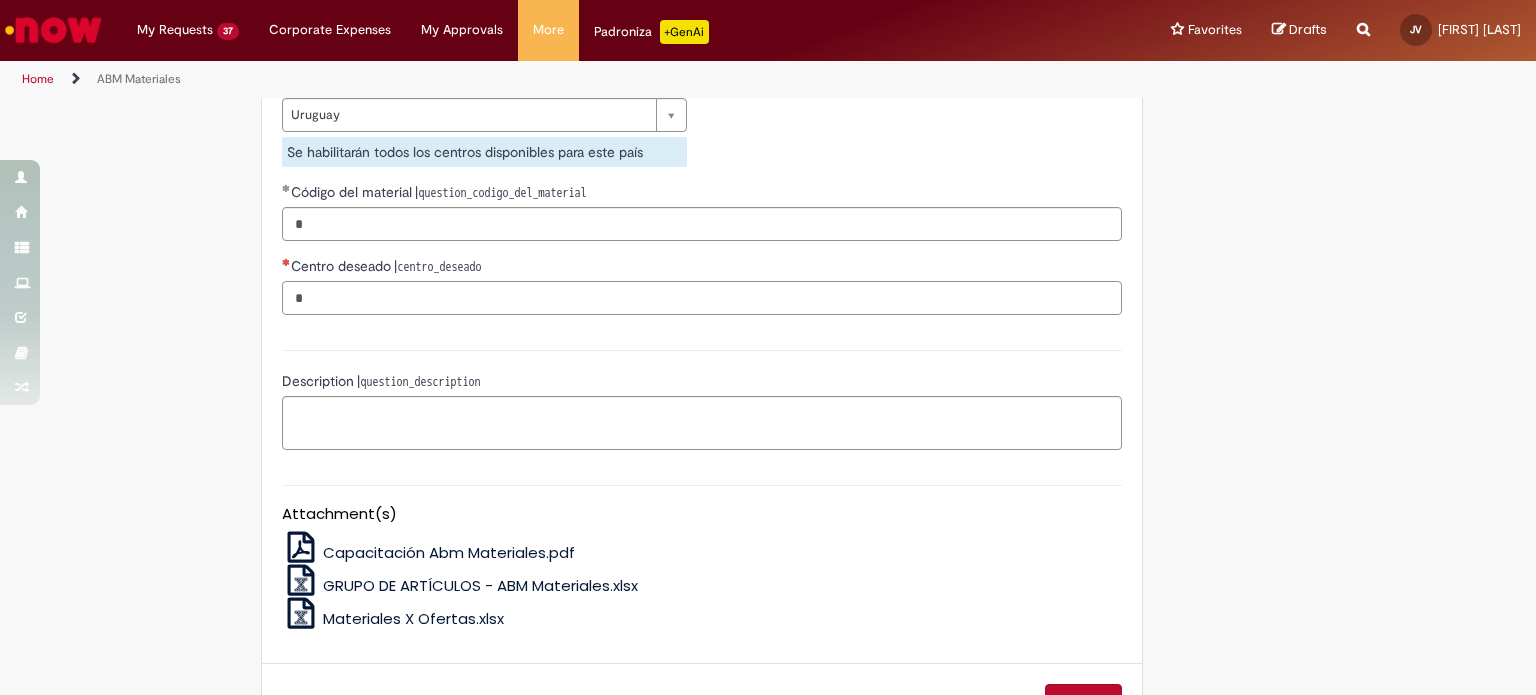 type on "*" 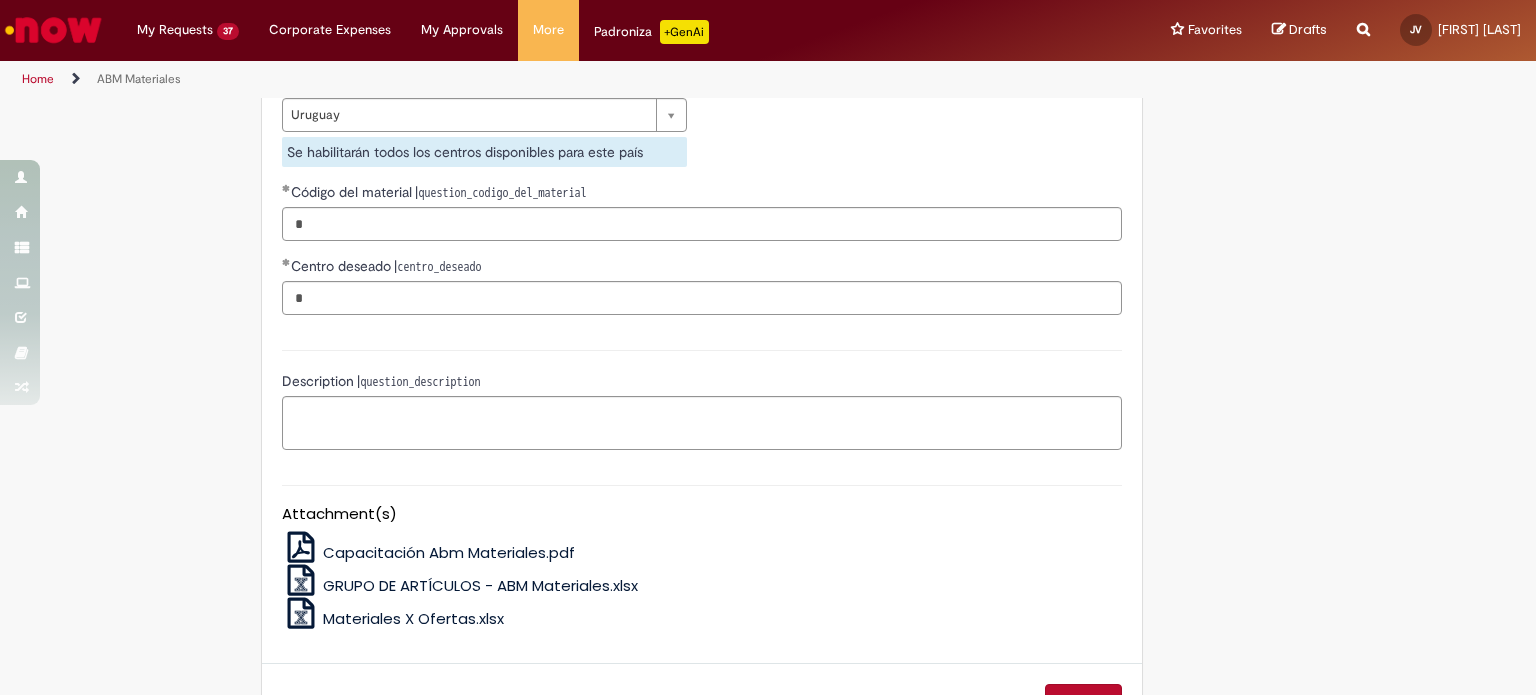 click on "Description  |  question_description" at bounding box center [702, 397] 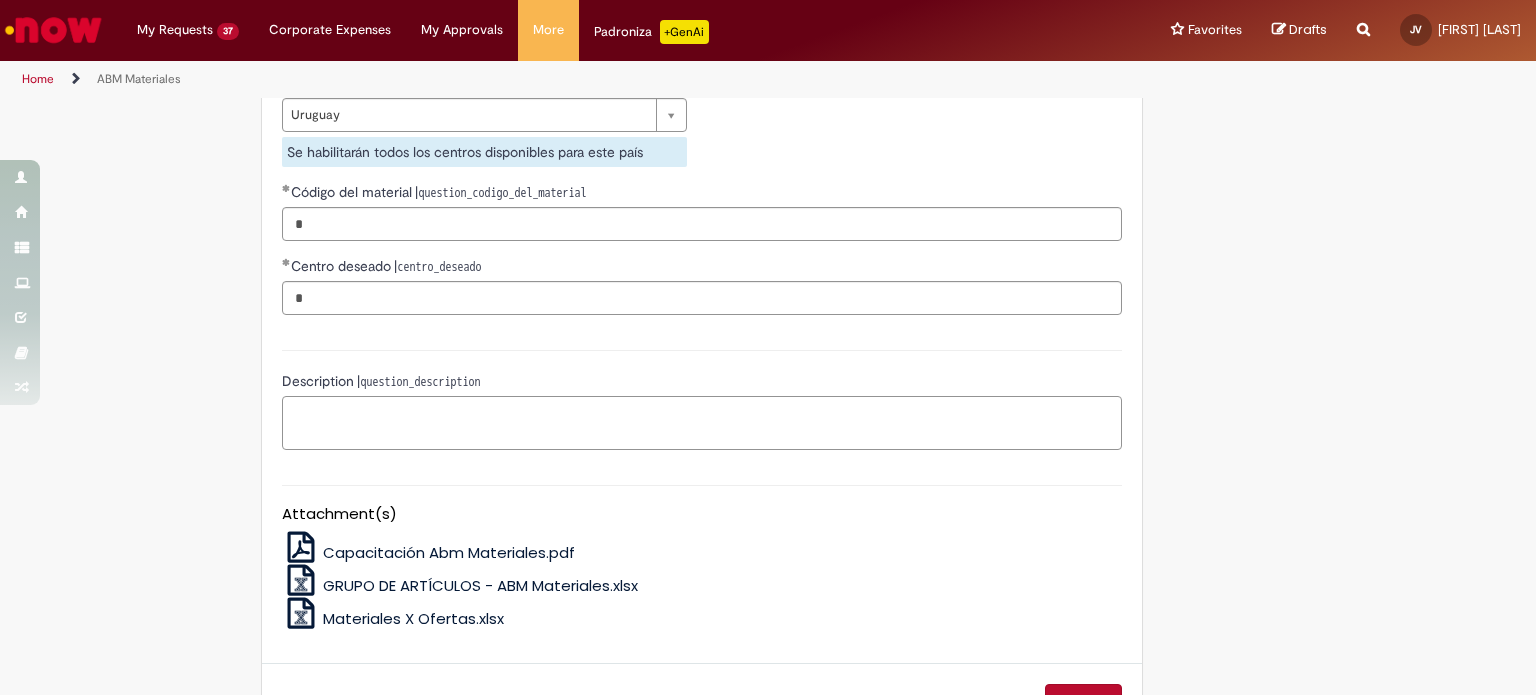 click on "Description  |  question_description" at bounding box center (702, 423) 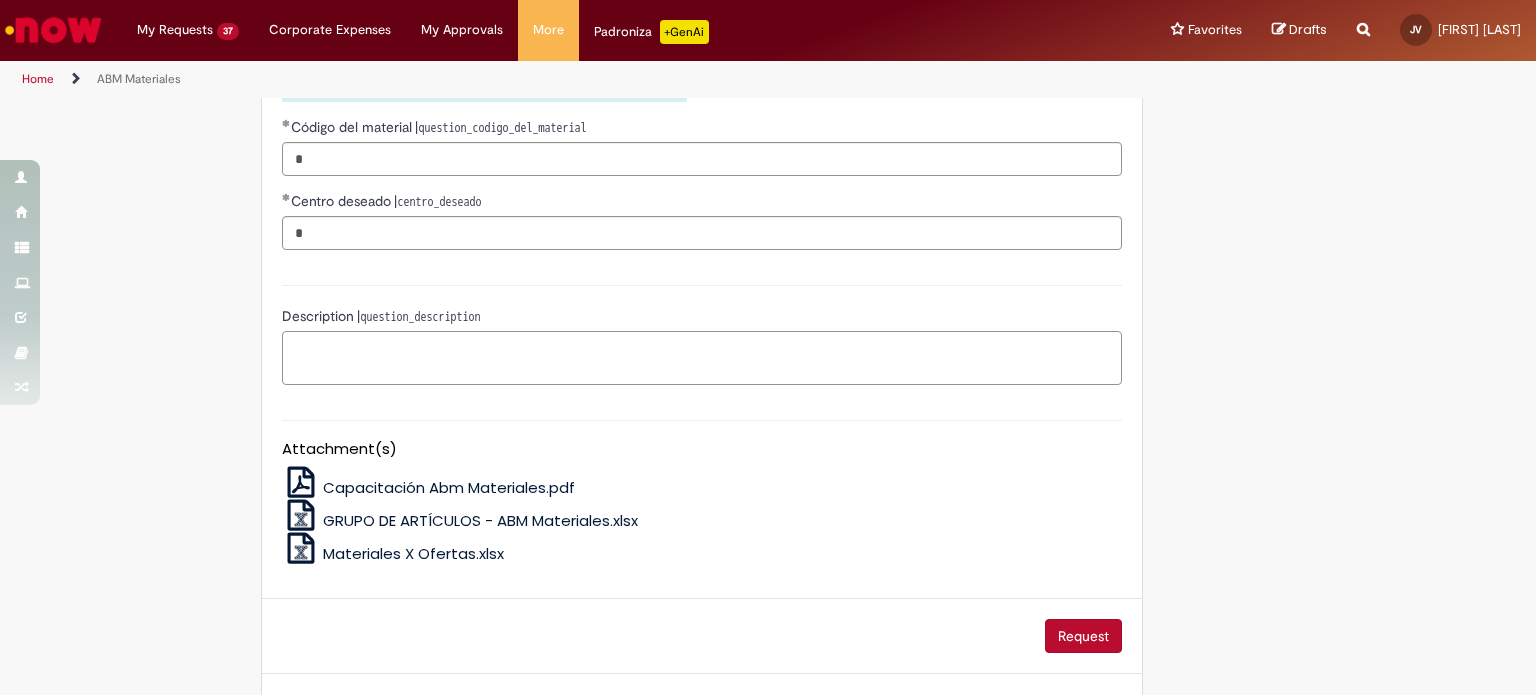 scroll, scrollTop: 1600, scrollLeft: 0, axis: vertical 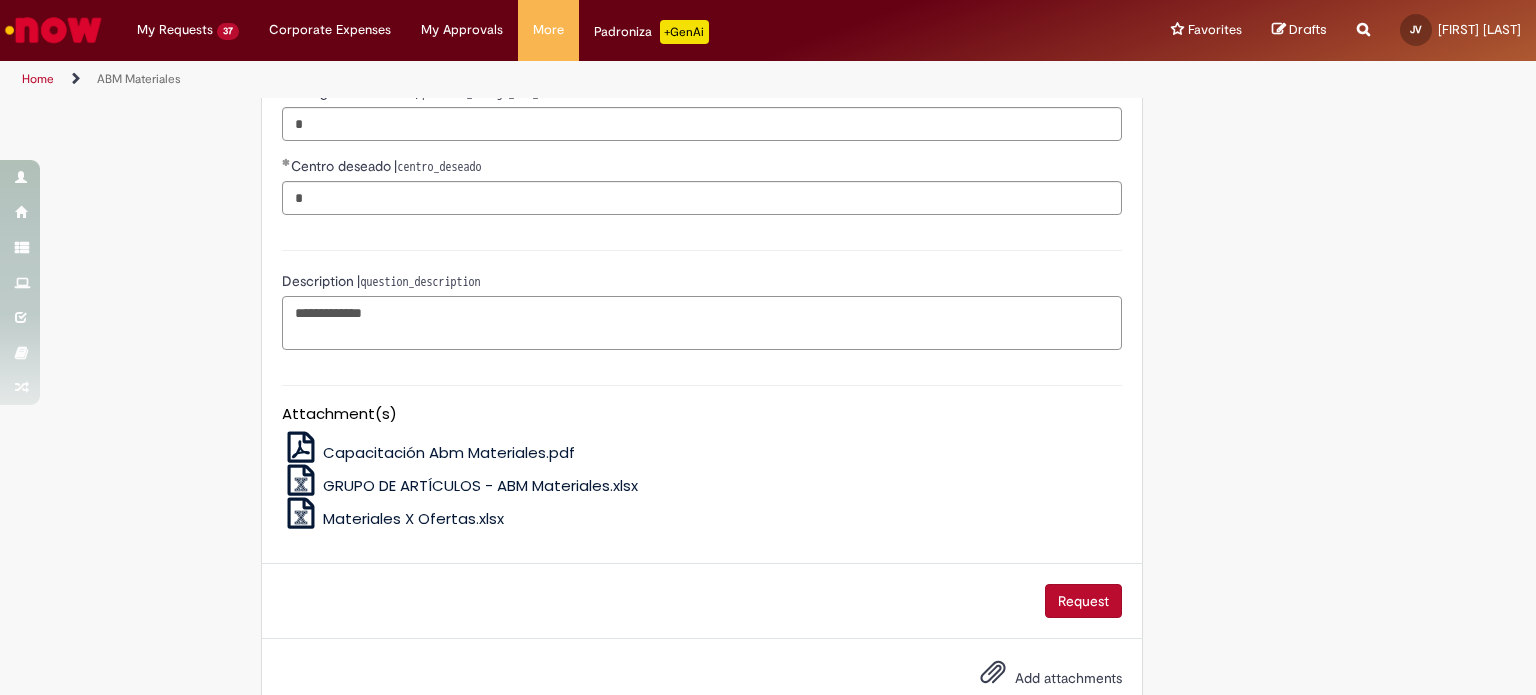 type on "****" 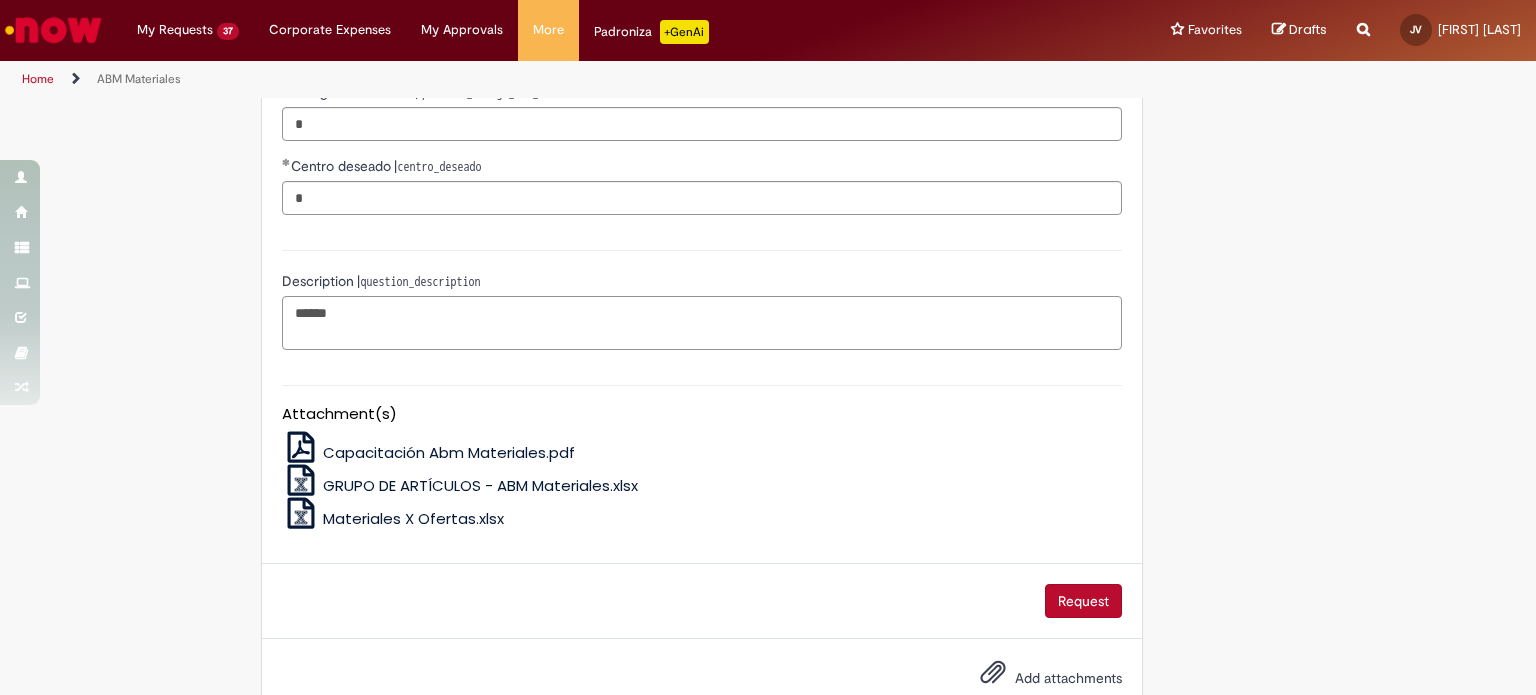 type on "****" 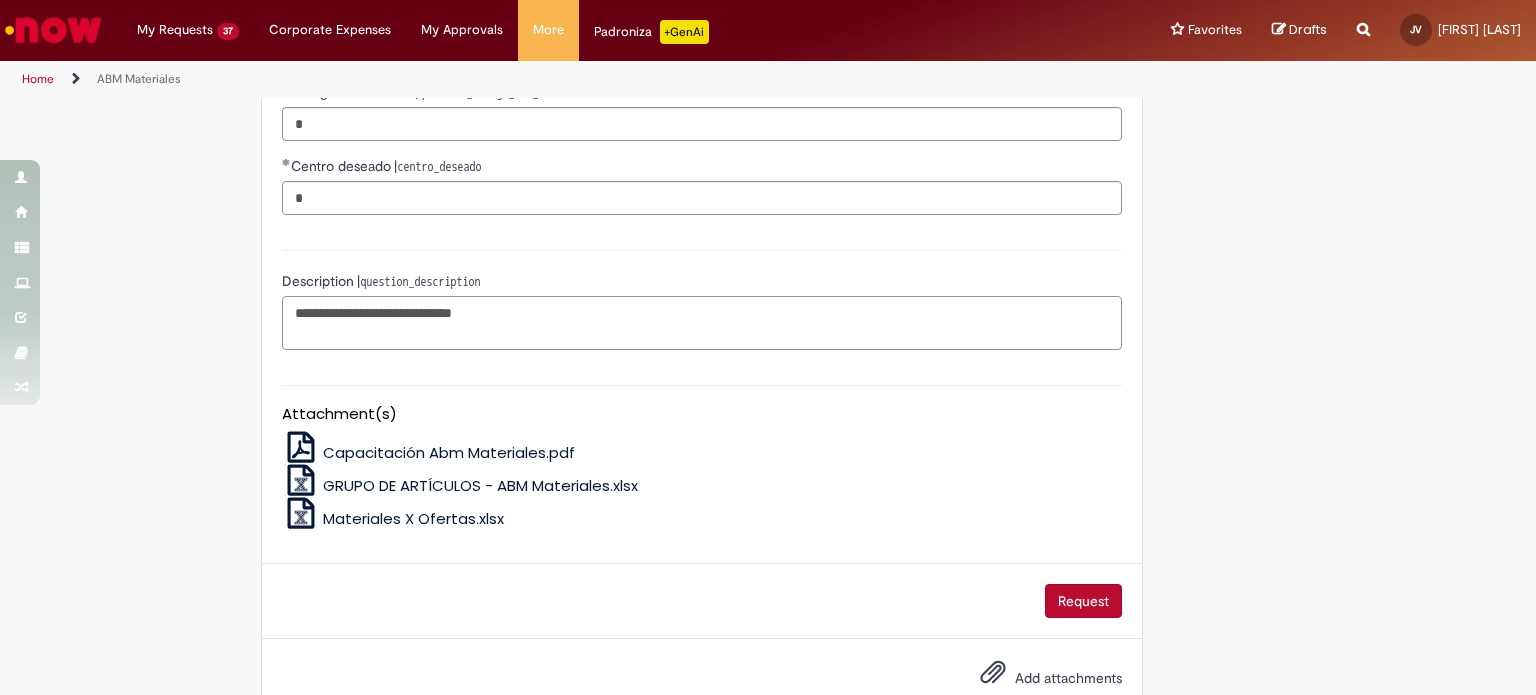 type on "**********" 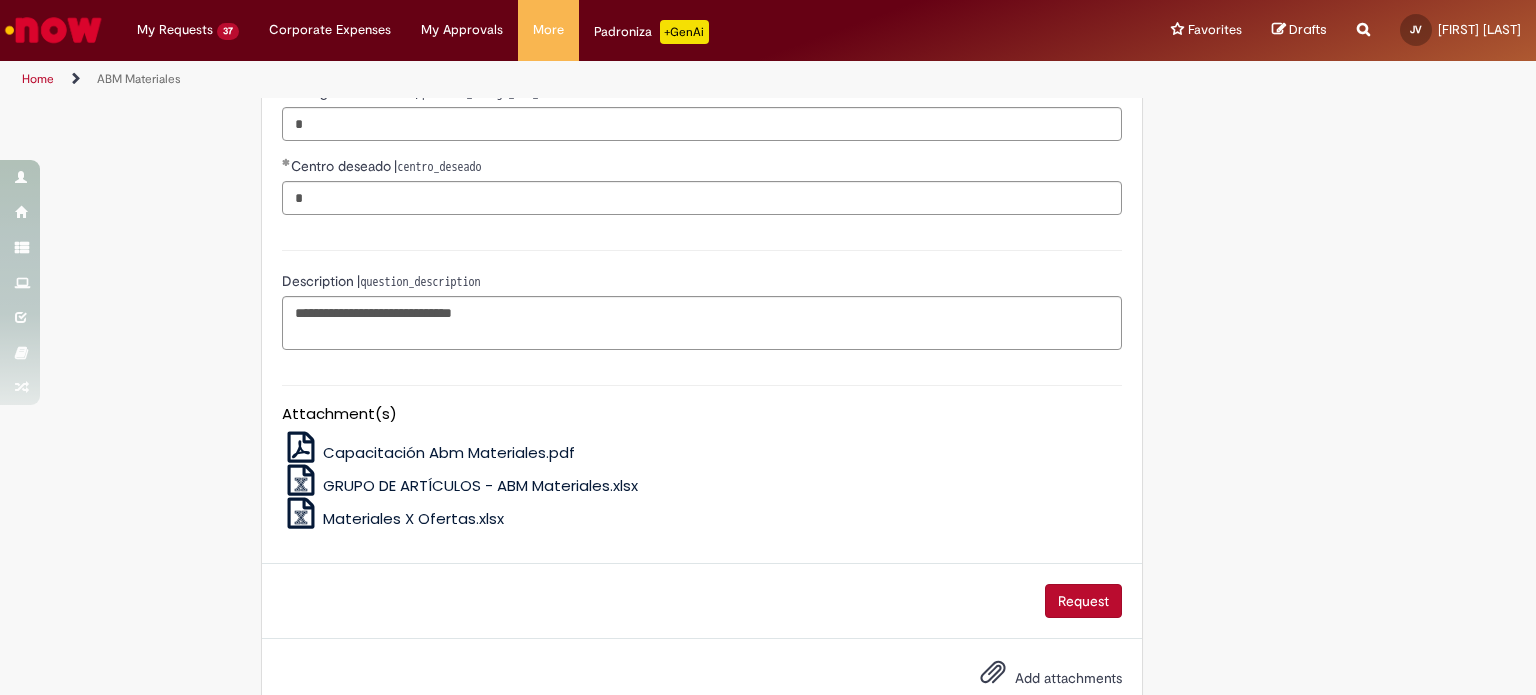 click on "Tire dúvidas com LupiAssist    +GenAI
Oi! Eu sou LupiAssist, uma Inteligência Artificial Generativa em constante aprendizado   Meu conteúdo é monitorado para trazer uma melhor experiência
Dúvidas comuns:
Só mais um instante, estou consultando nossas bases de conhecimento  e escrevendo a melhor resposta pra você!
Title
Lorem ipsum dolor sit amet    Fazer uma nova pergunta
Gerei esta resposta utilizando IA Generativa em conjunto com os nossos padrões. Em caso de divergência, os documentos oficiais prevalecerão.
Saiba mais em:
Ou ligue para:
E aí, te ajudei?
Sim, obrigado!" at bounding box center [768, -376] 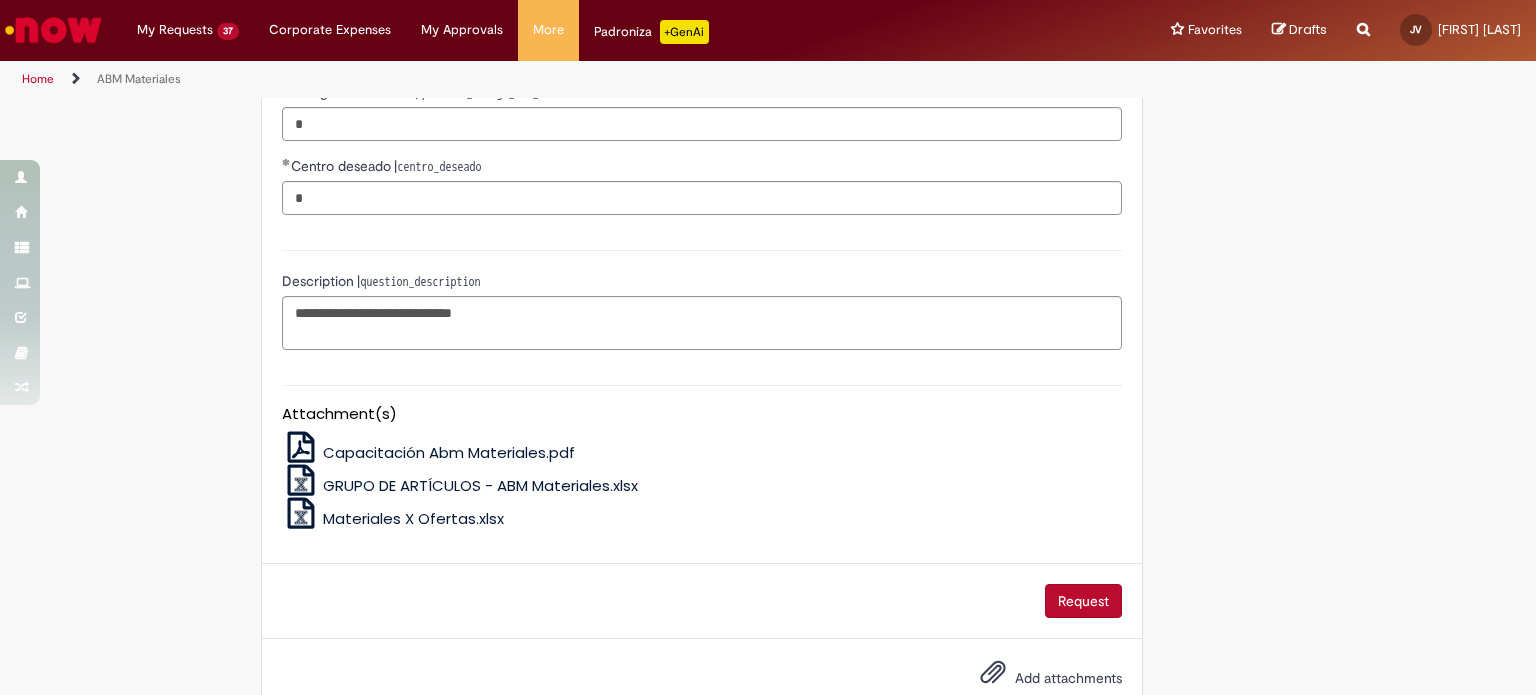 click on "Request" at bounding box center [1083, 601] 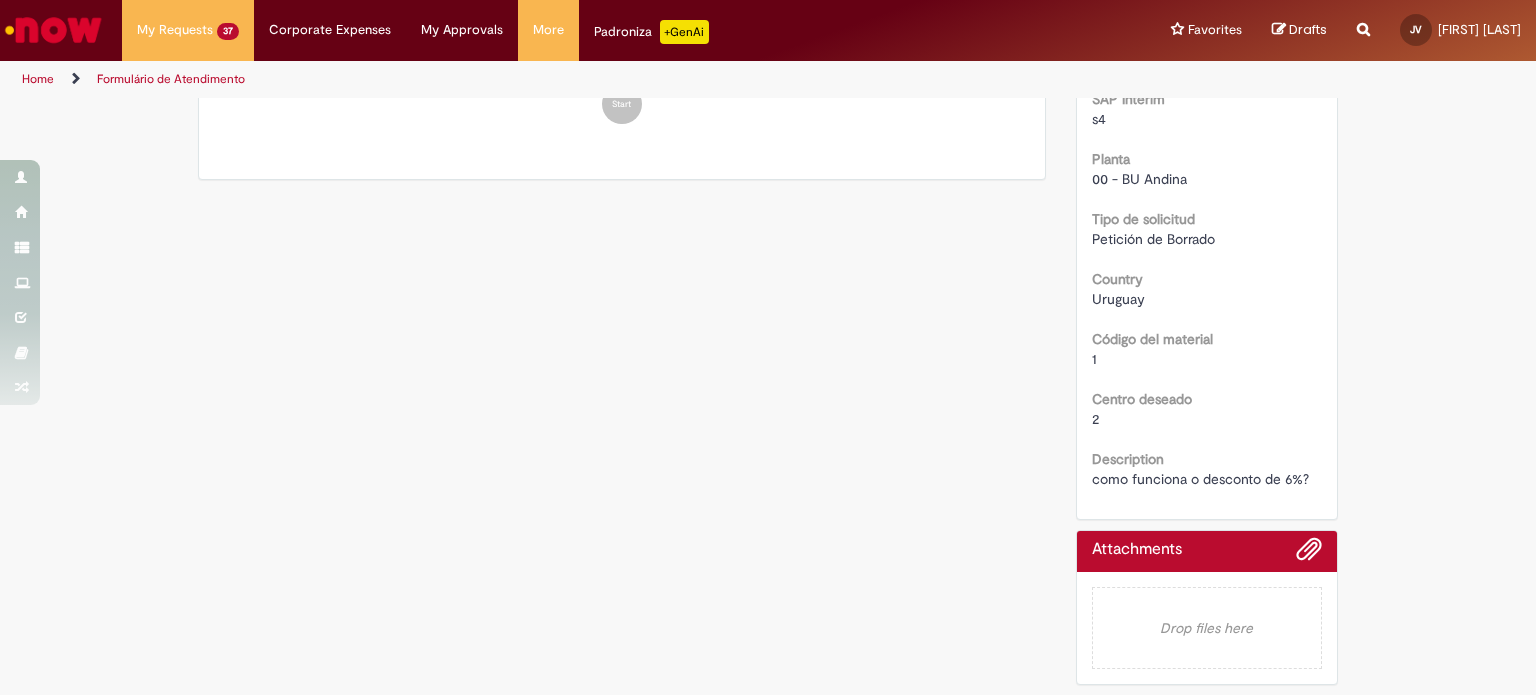 scroll, scrollTop: 0, scrollLeft: 0, axis: both 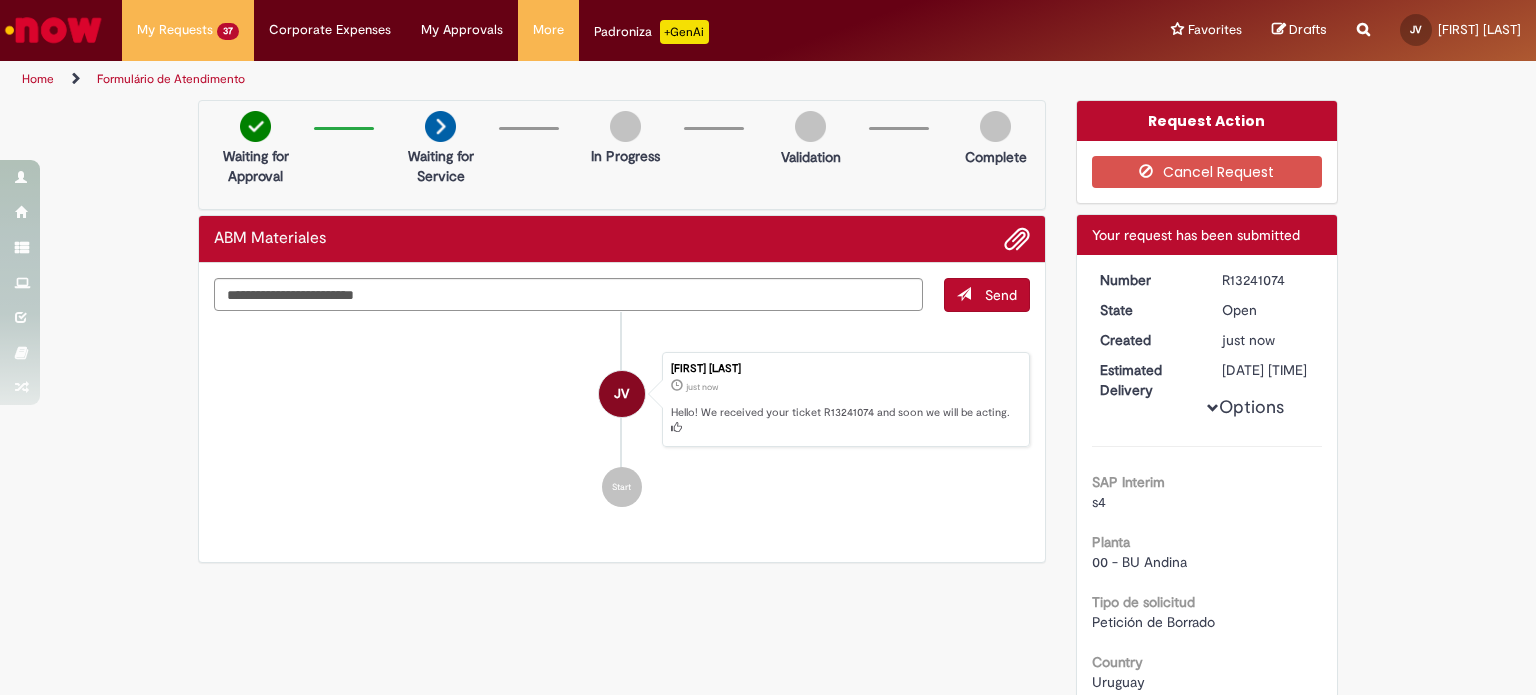 drag, startPoint x: 1216, startPoint y: 275, endPoint x: 1281, endPoint y: 274, distance: 65.00769 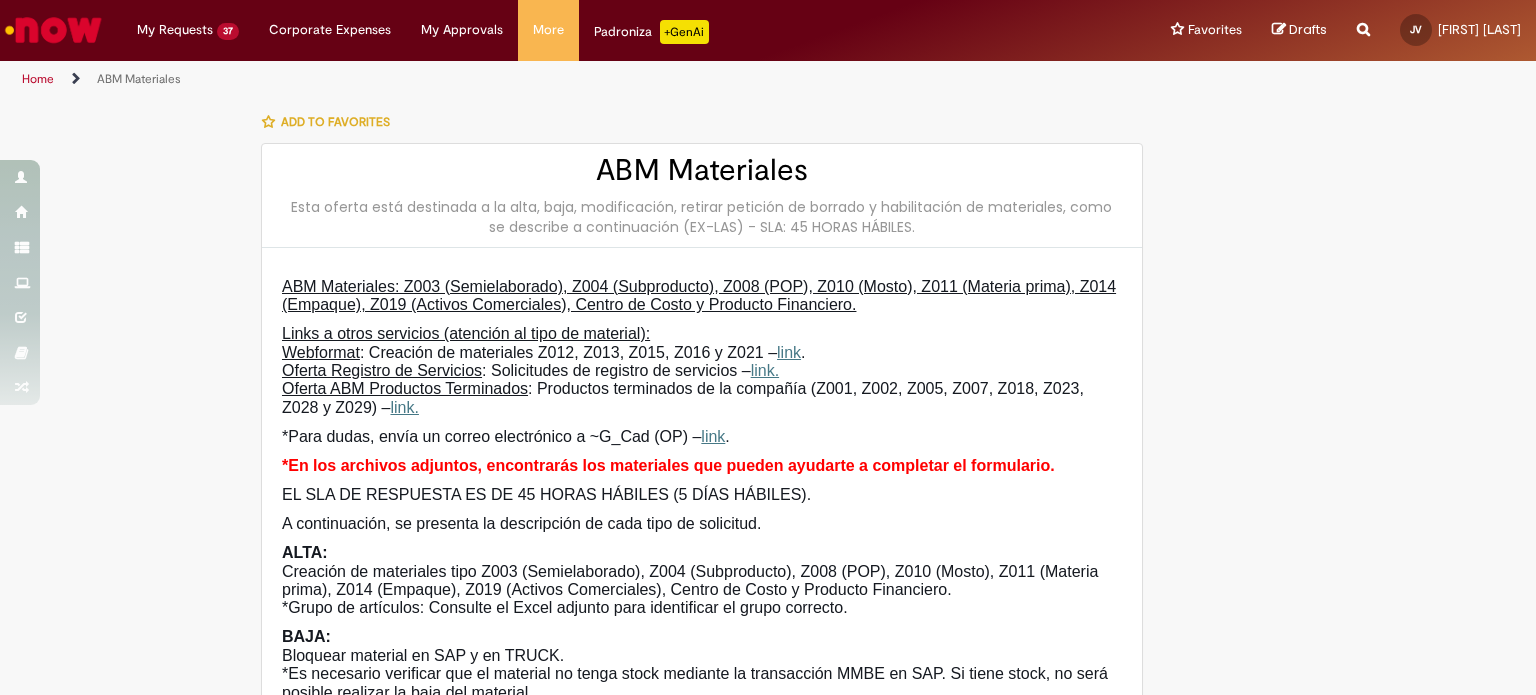 type on "**********" 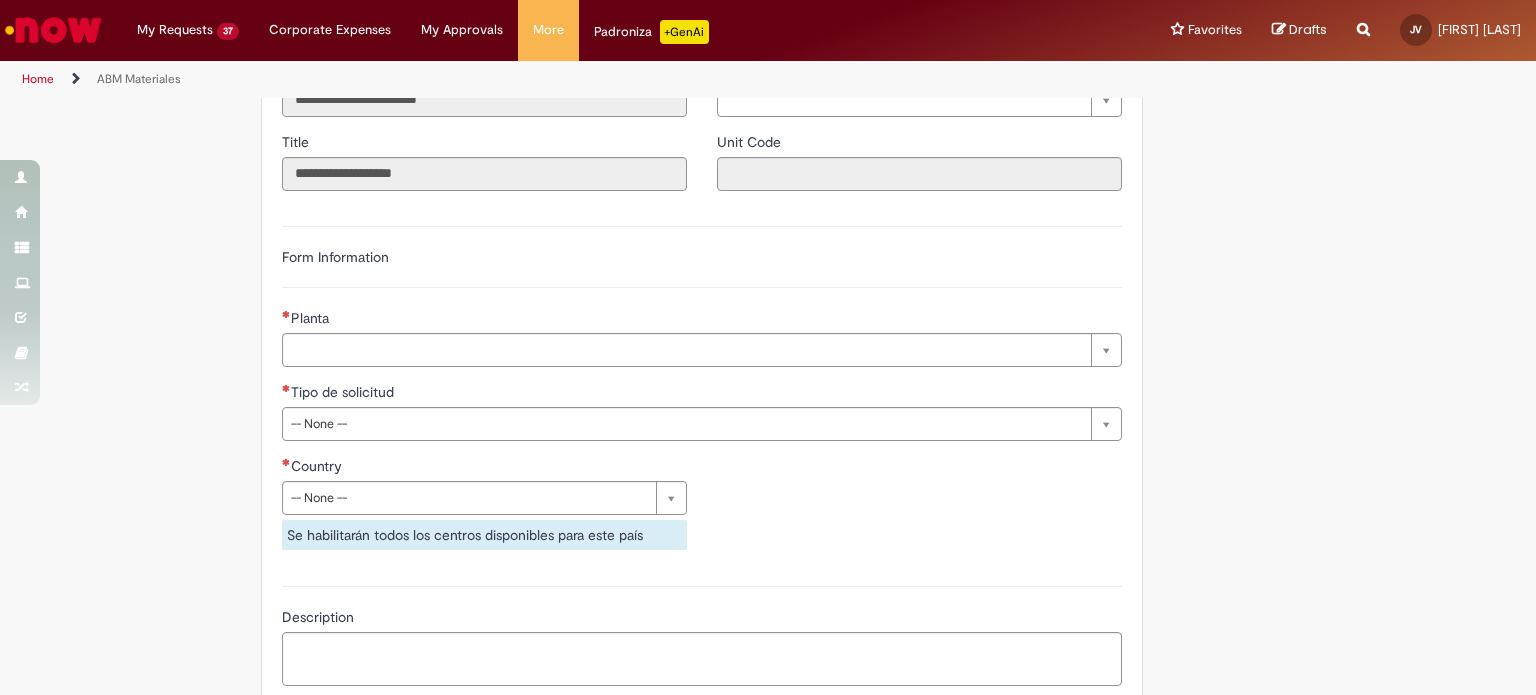scroll, scrollTop: 1000, scrollLeft: 0, axis: vertical 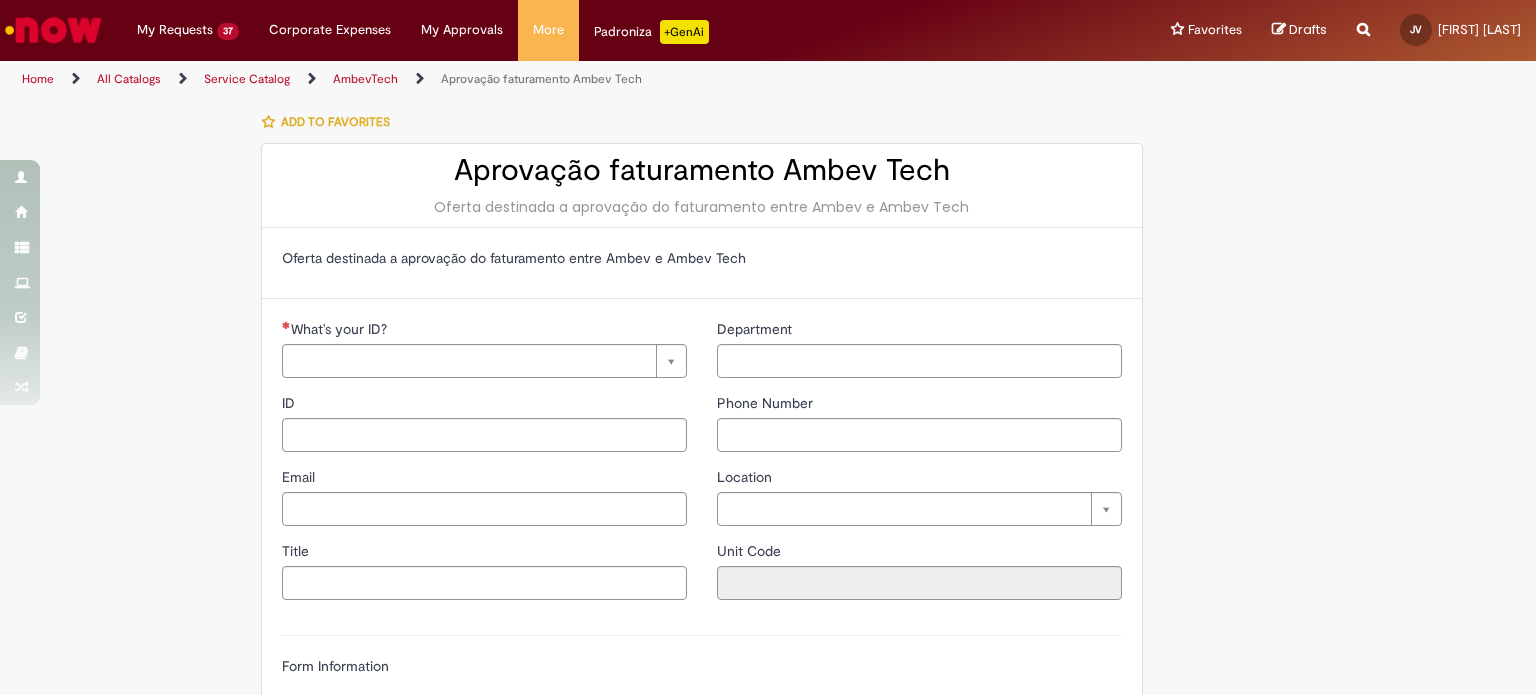 type on "**********" 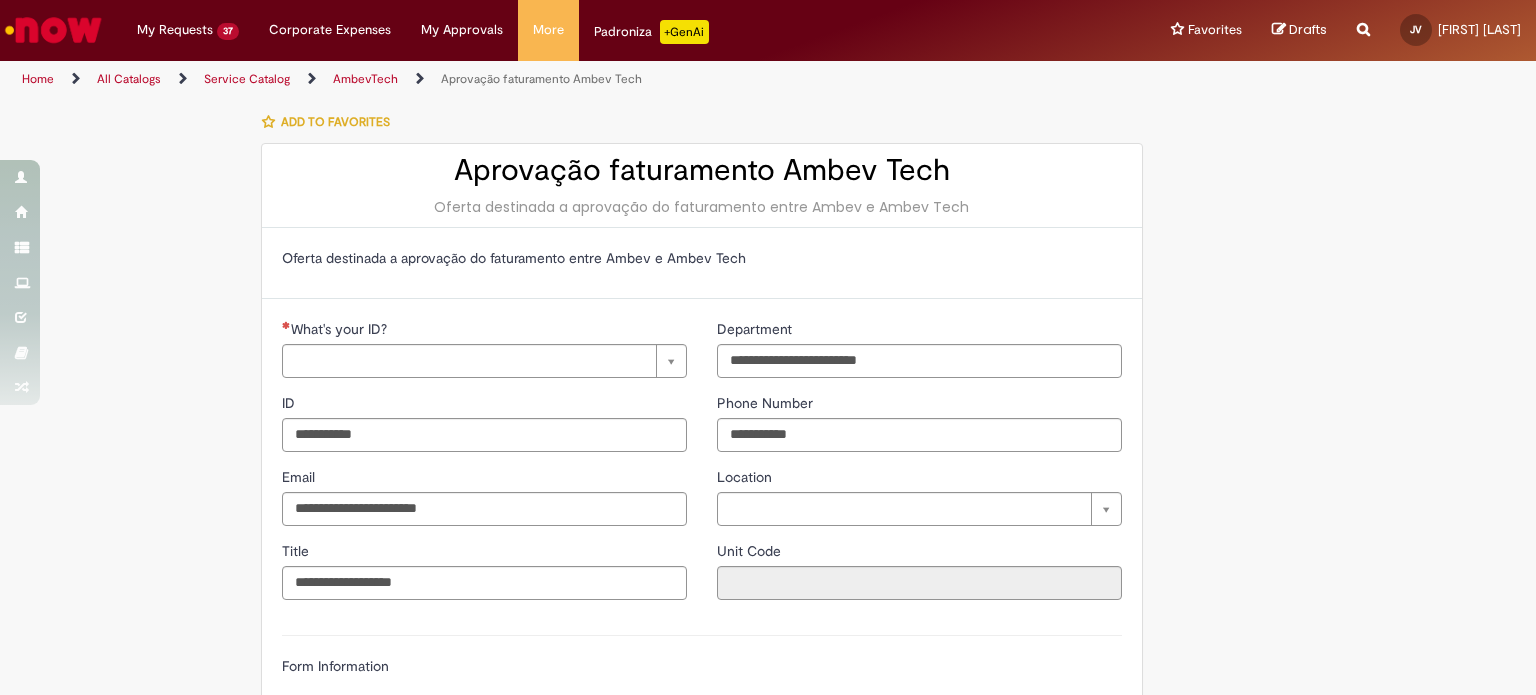 type on "**********" 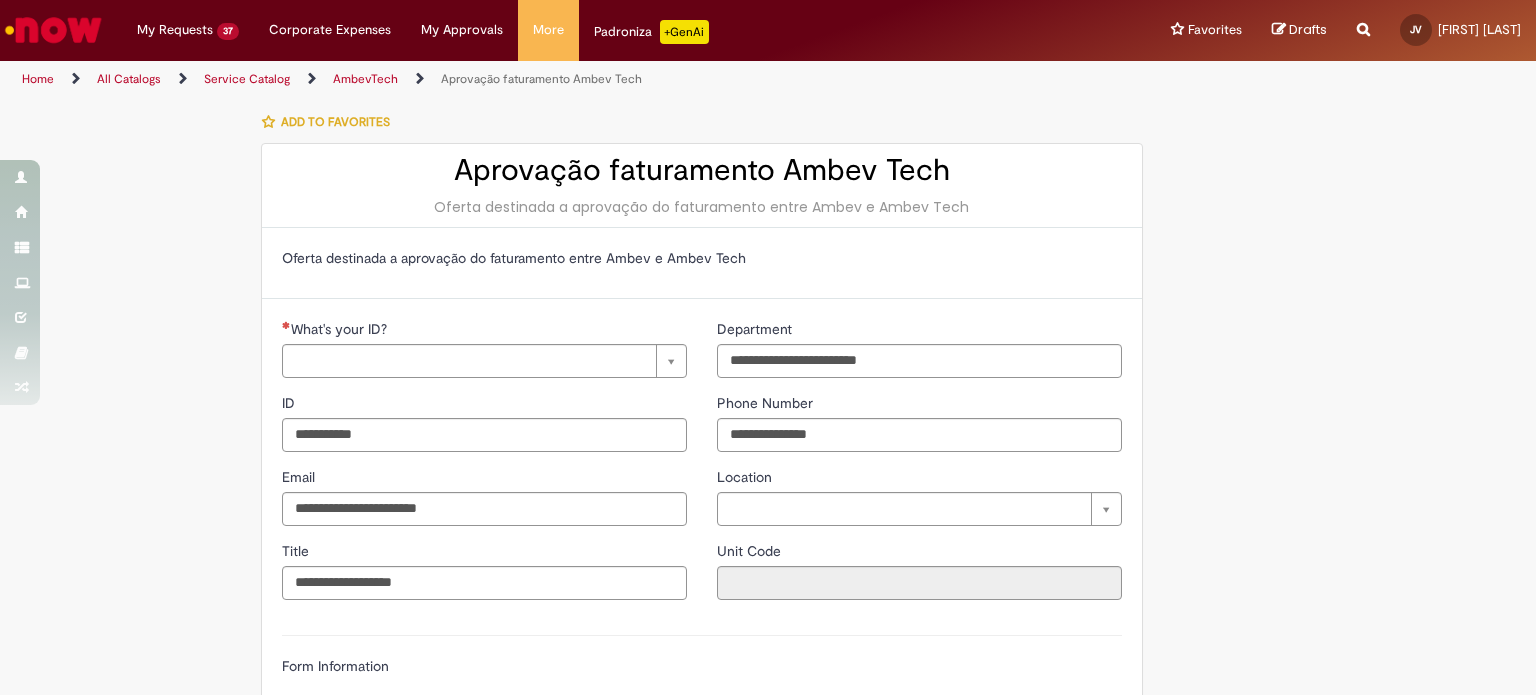 type on "**********" 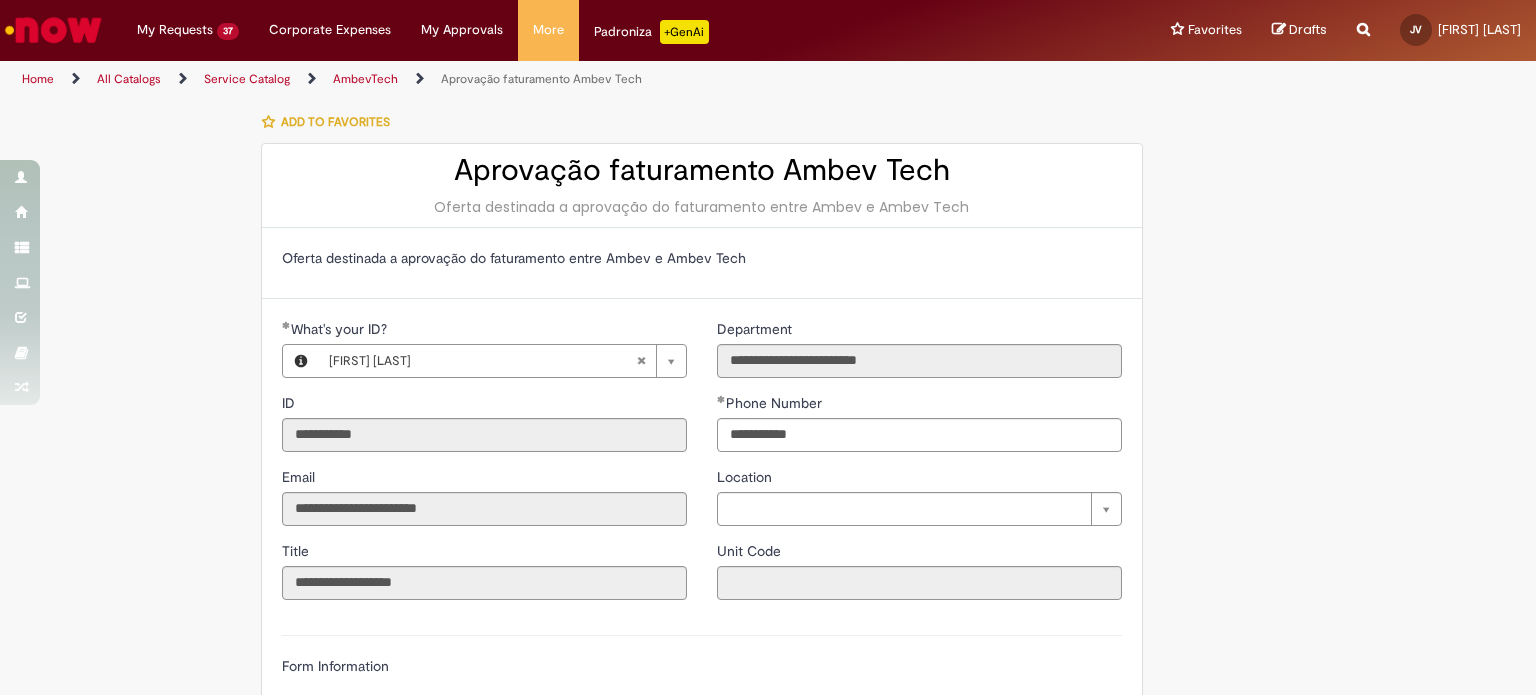 type on "**********" 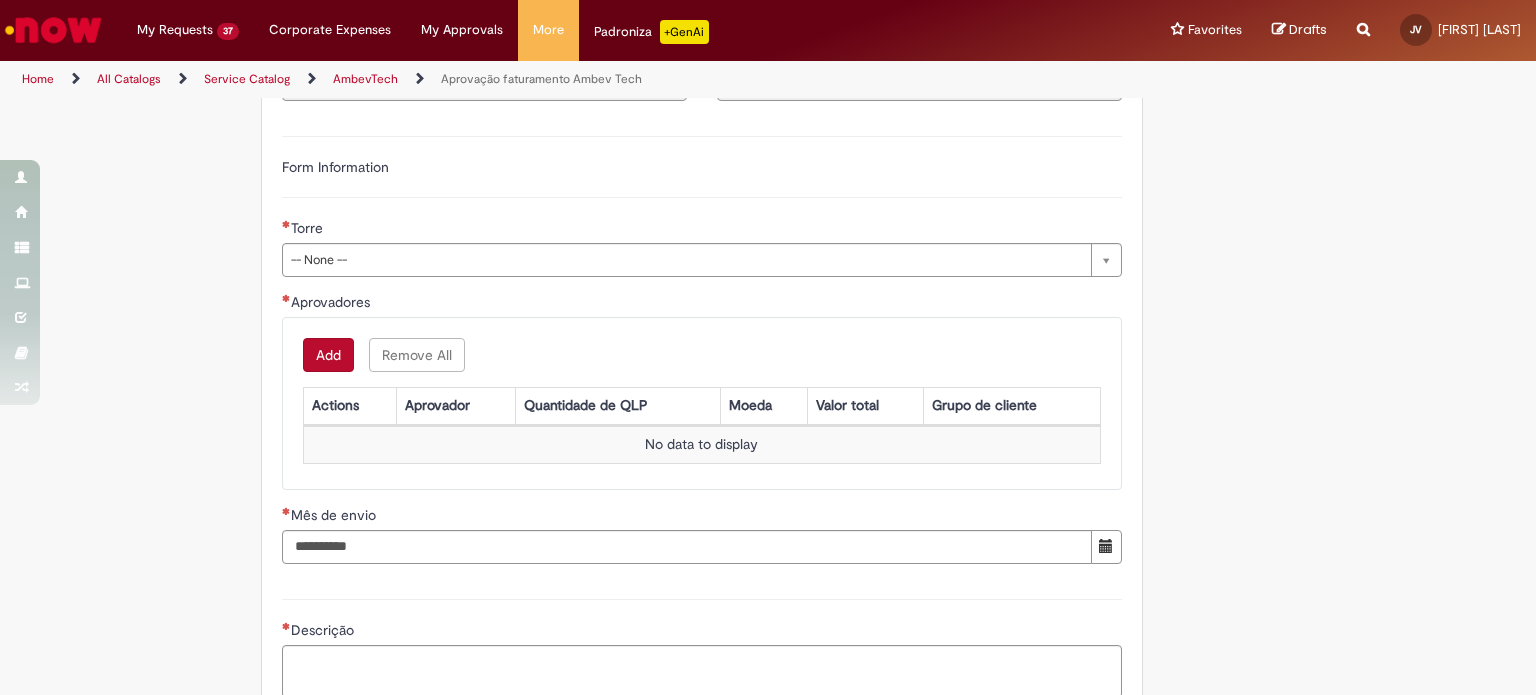 scroll, scrollTop: 500, scrollLeft: 0, axis: vertical 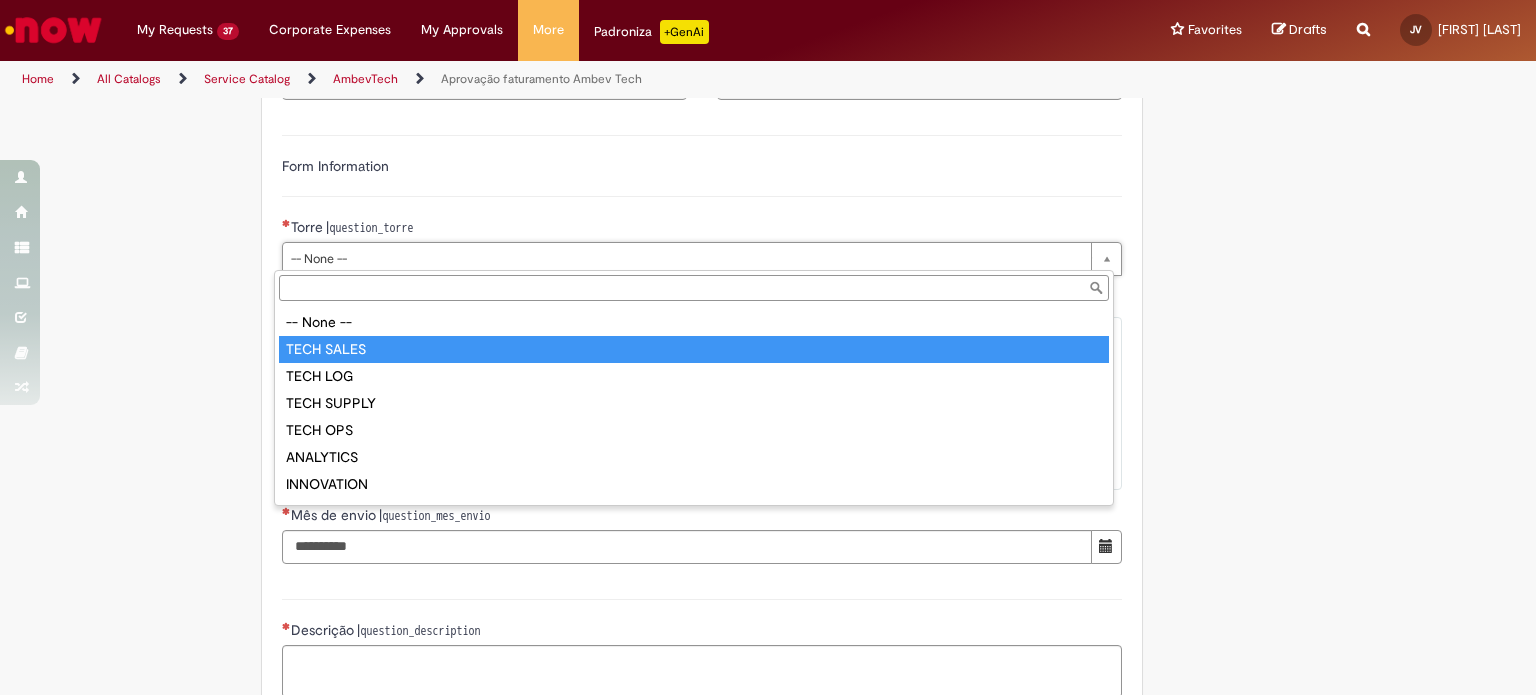 type on "**********" 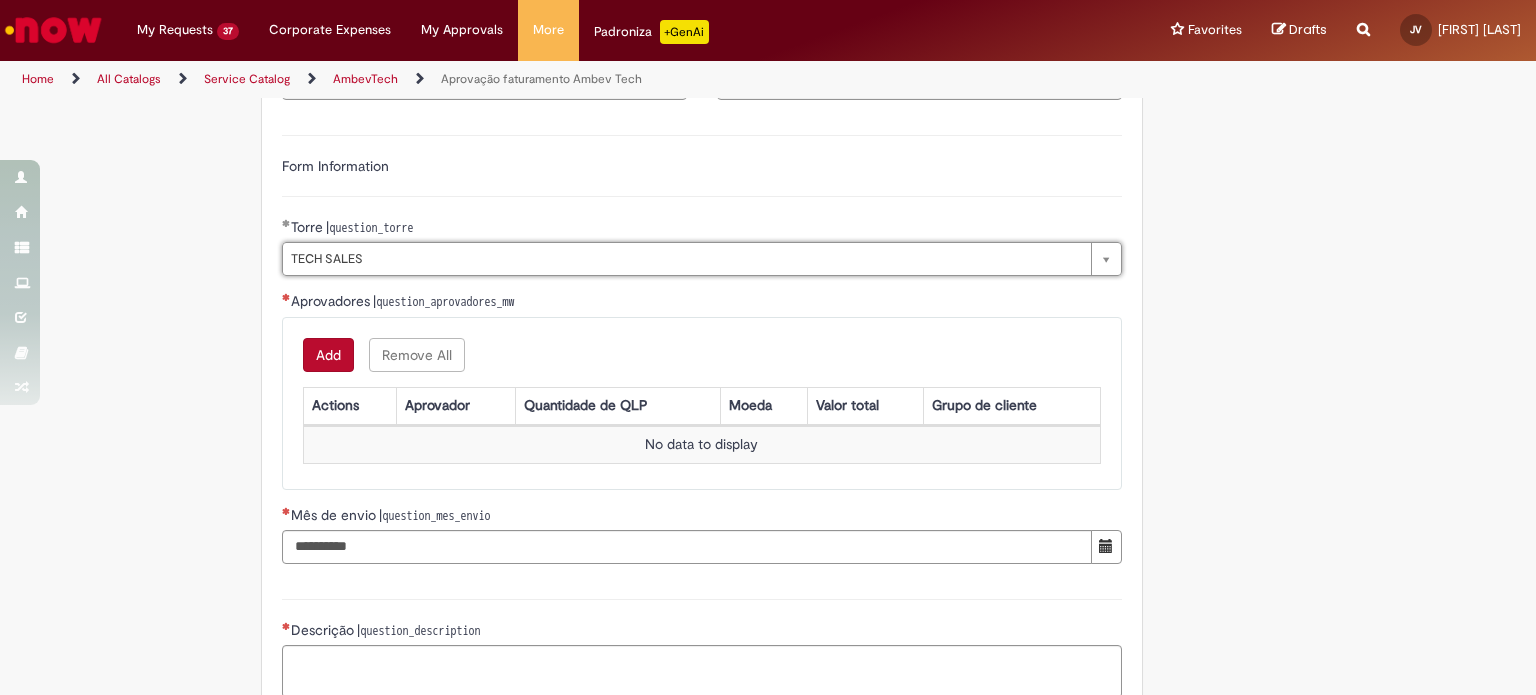 click on "Add" at bounding box center [328, 355] 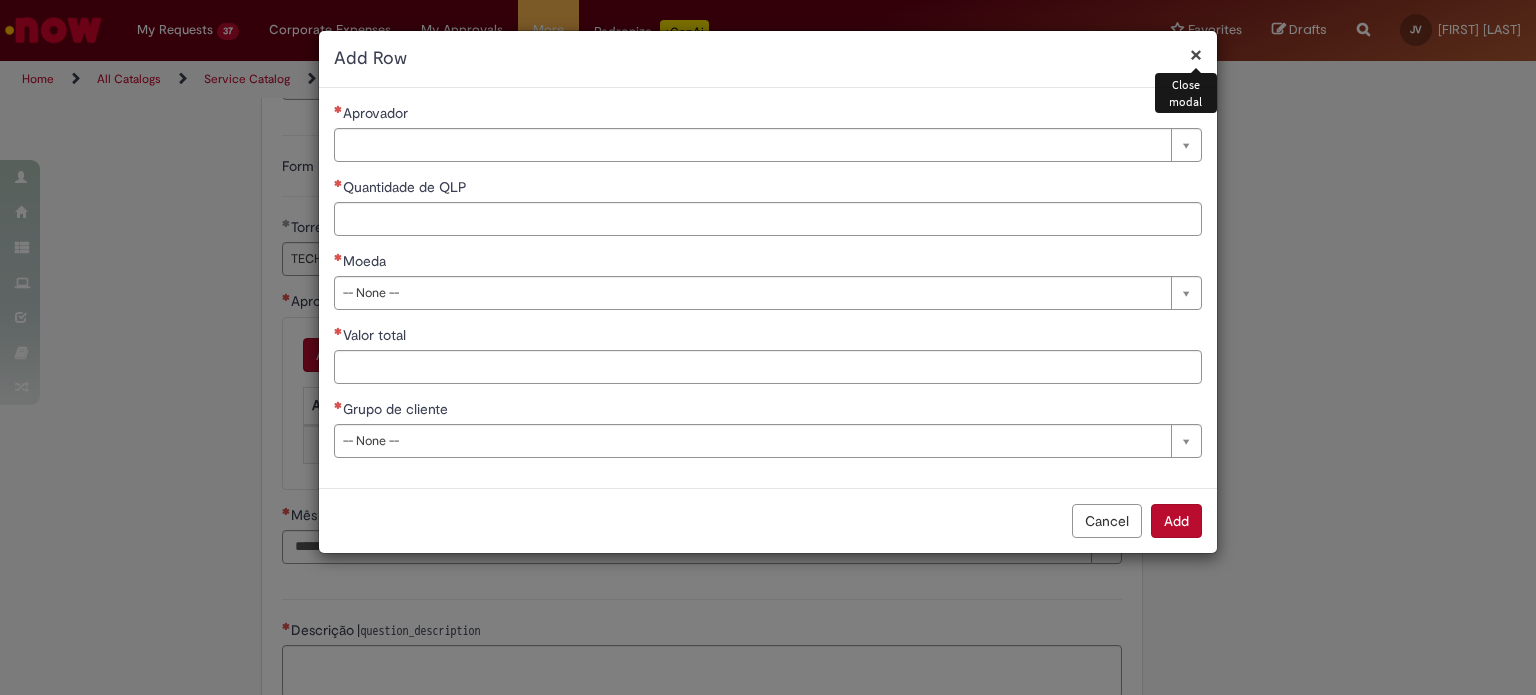 click on "**********" at bounding box center (768, 347) 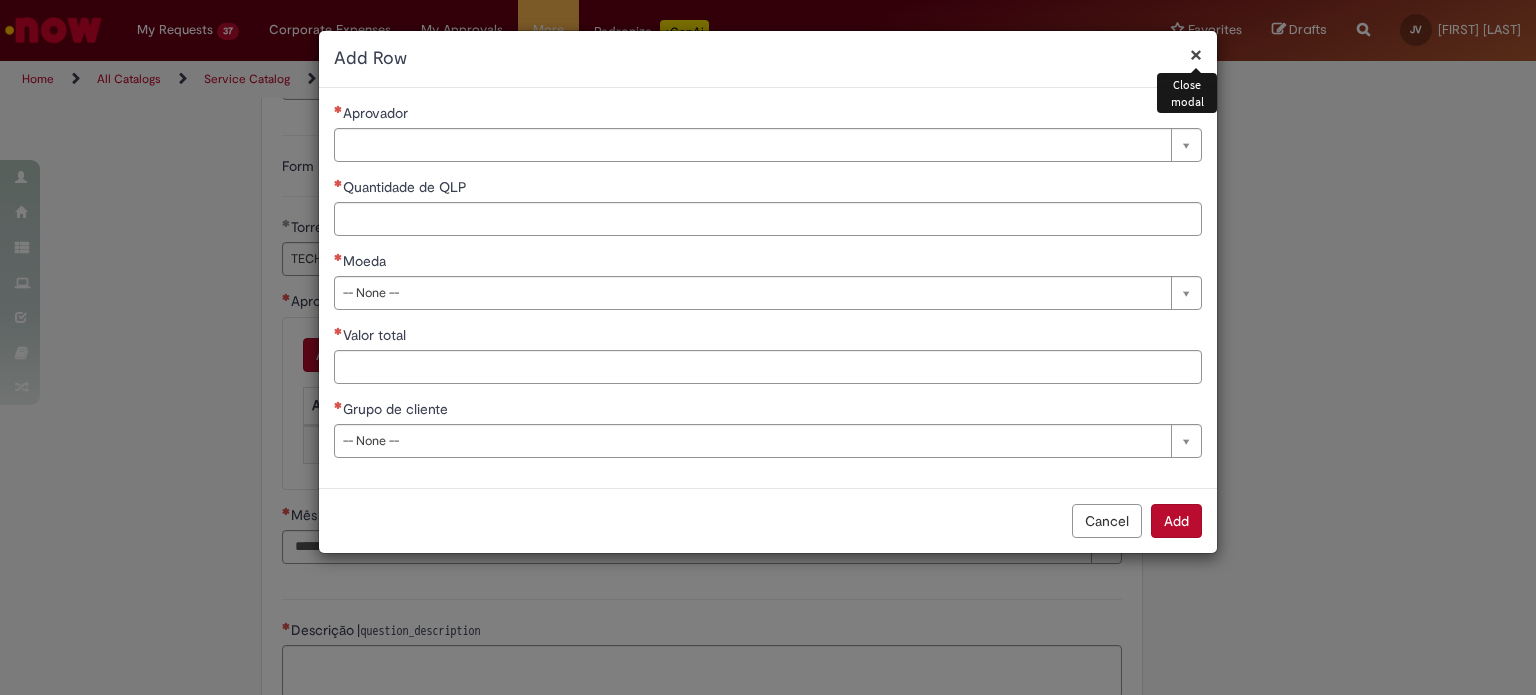 click on "×" at bounding box center (1196, 54) 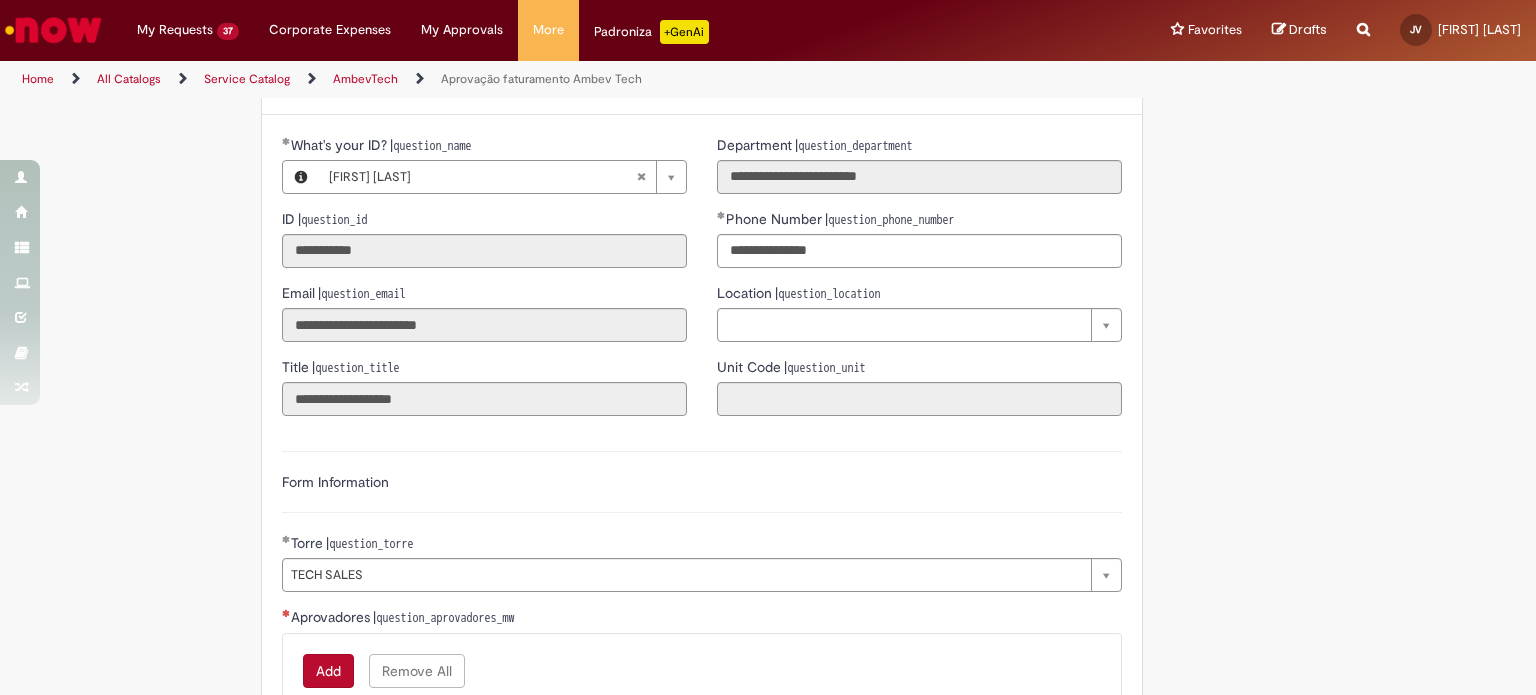 scroll, scrollTop: 0, scrollLeft: 0, axis: both 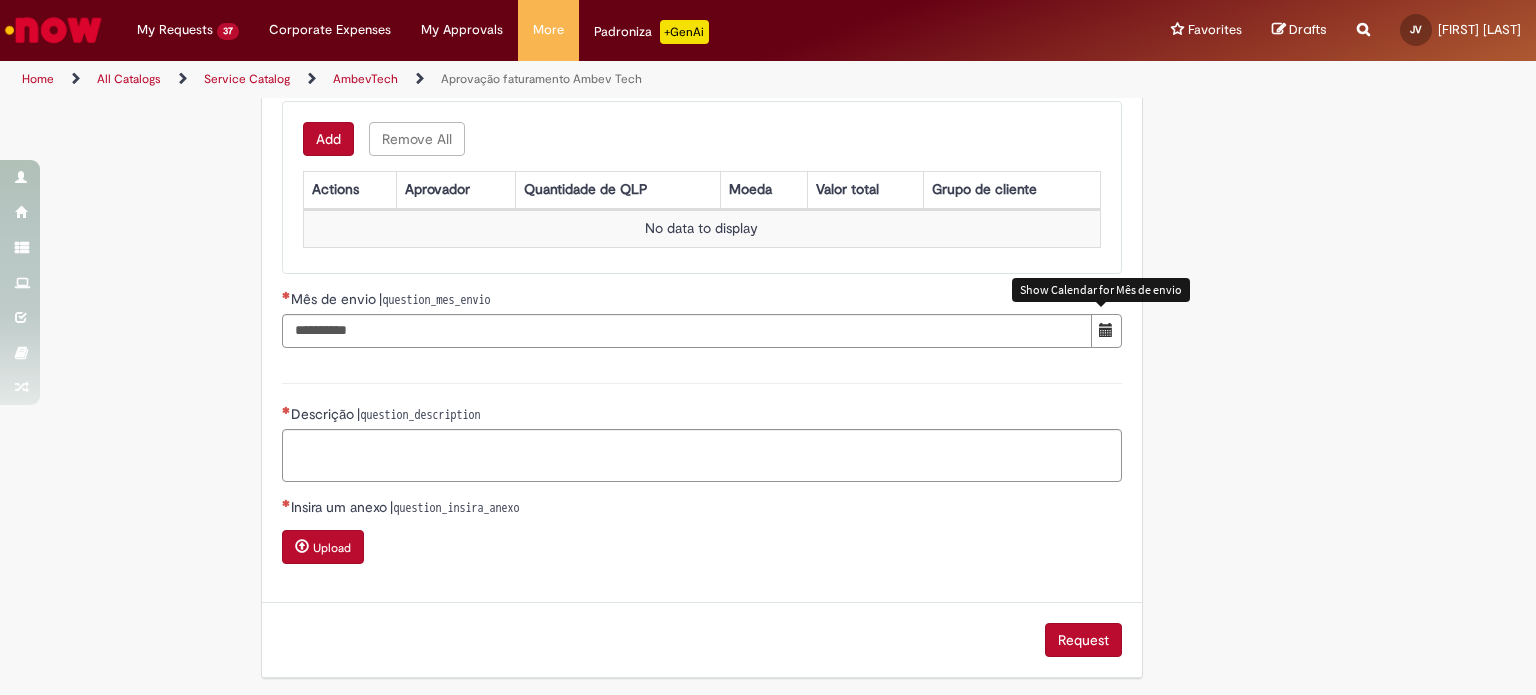 click at bounding box center [1106, 331] 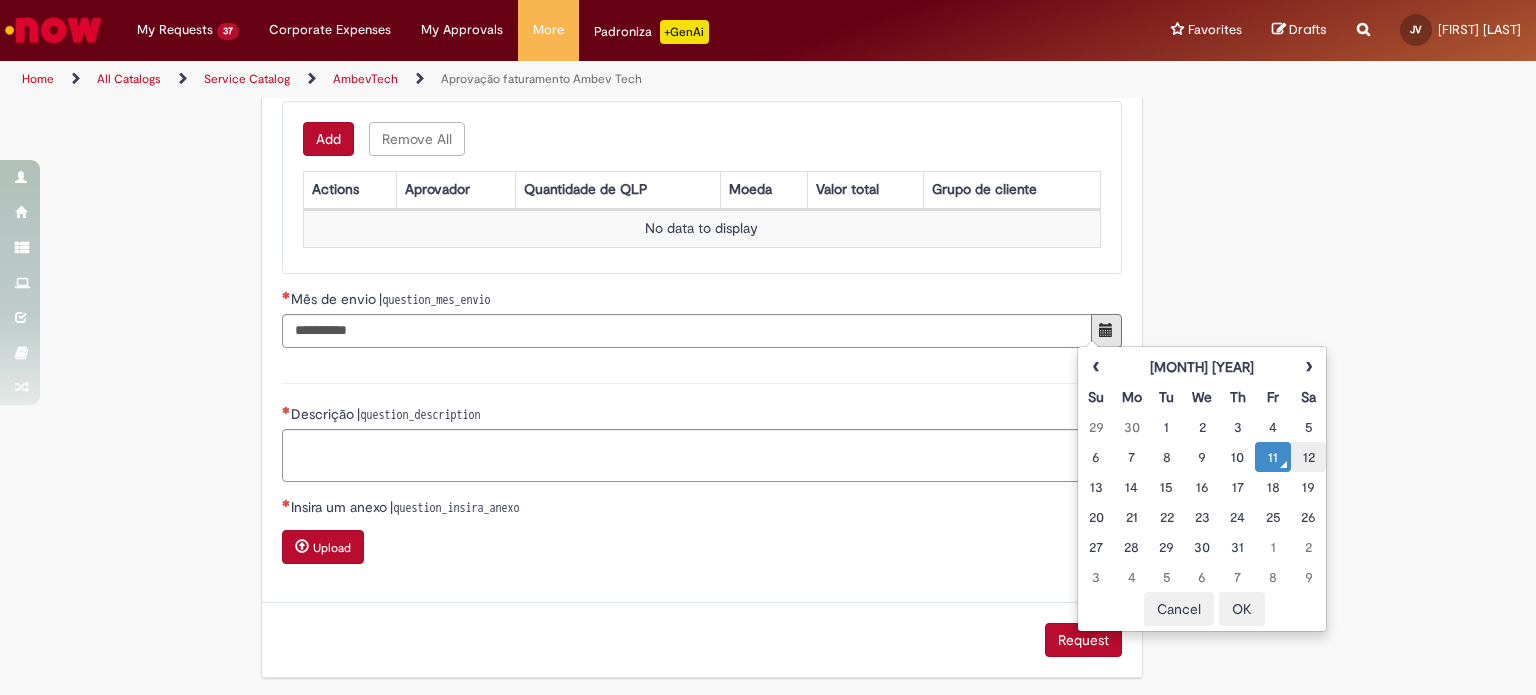 click on "12" at bounding box center (1308, 457) 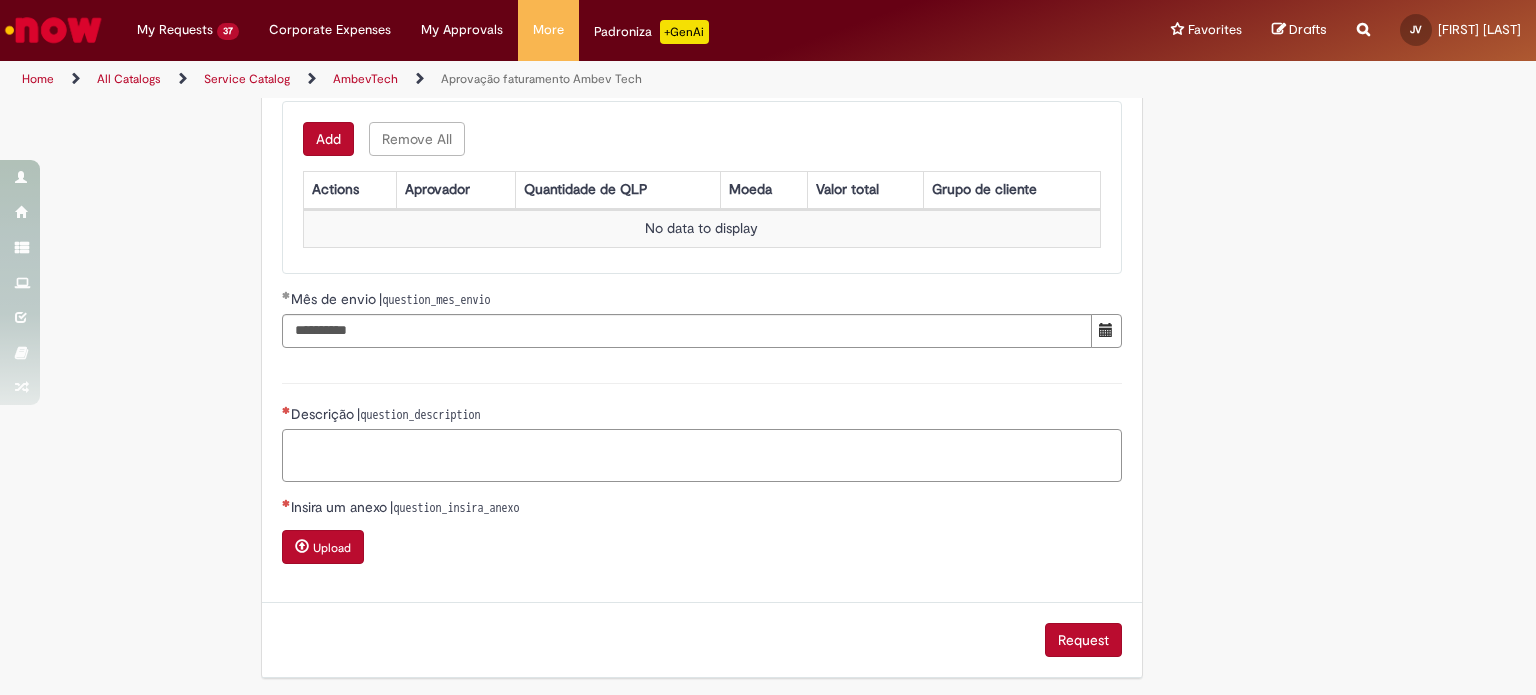 click on "Descrição  |  question_description" at bounding box center (702, 456) 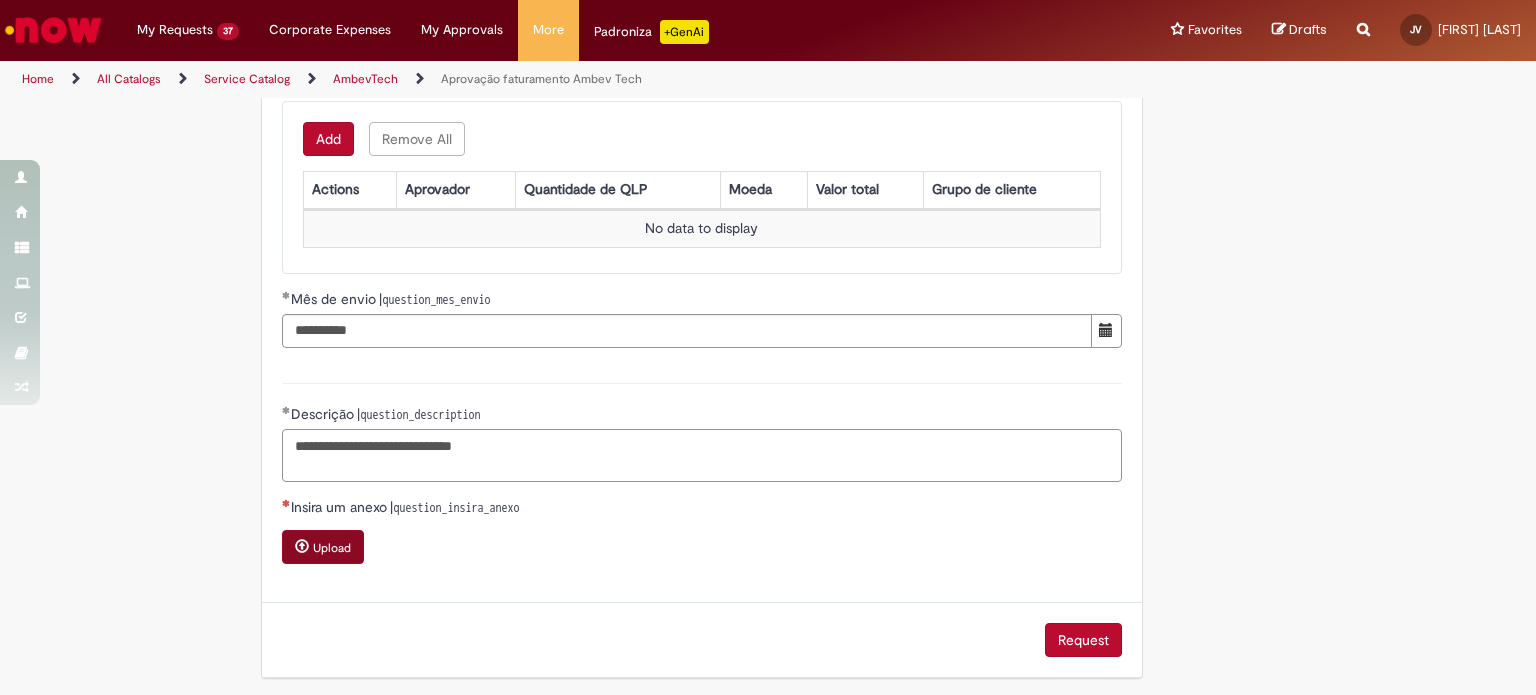 type on "**********" 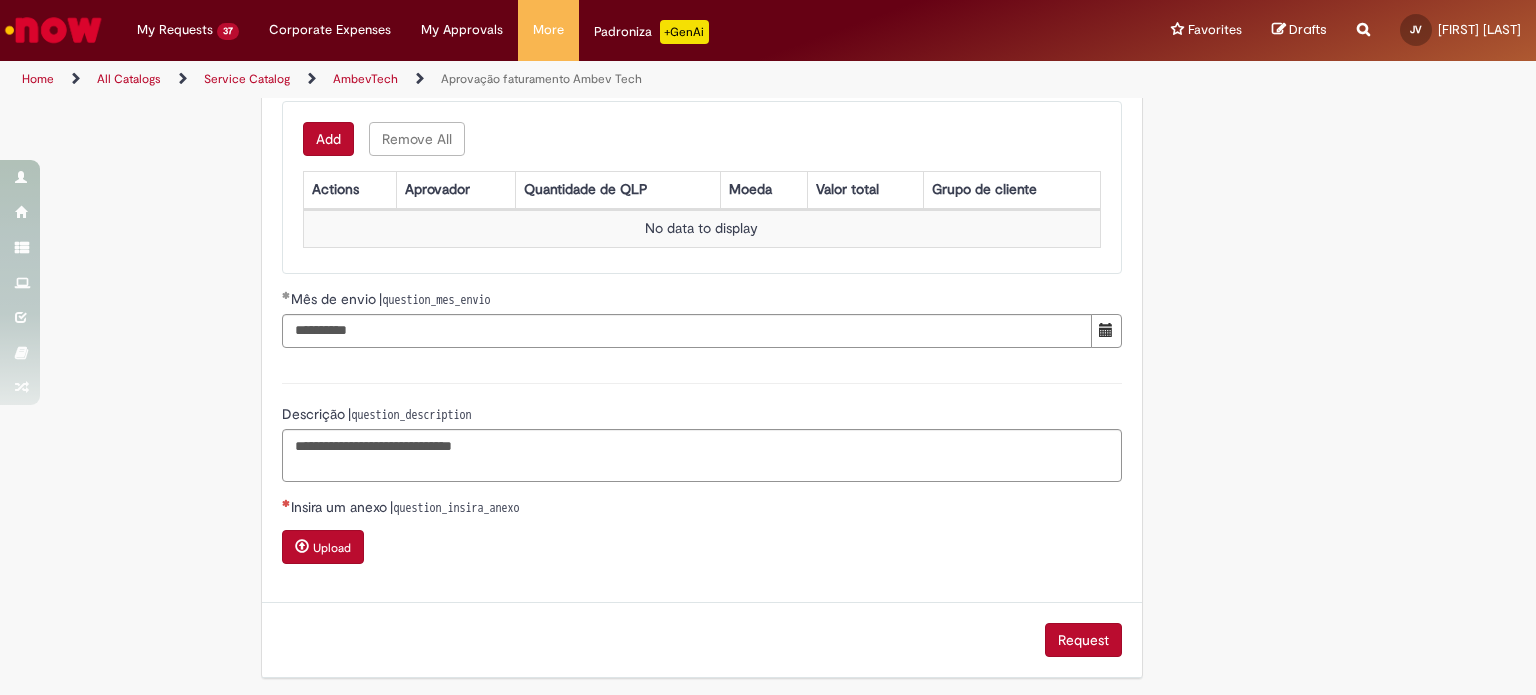 click on "Upload" at bounding box center (332, 548) 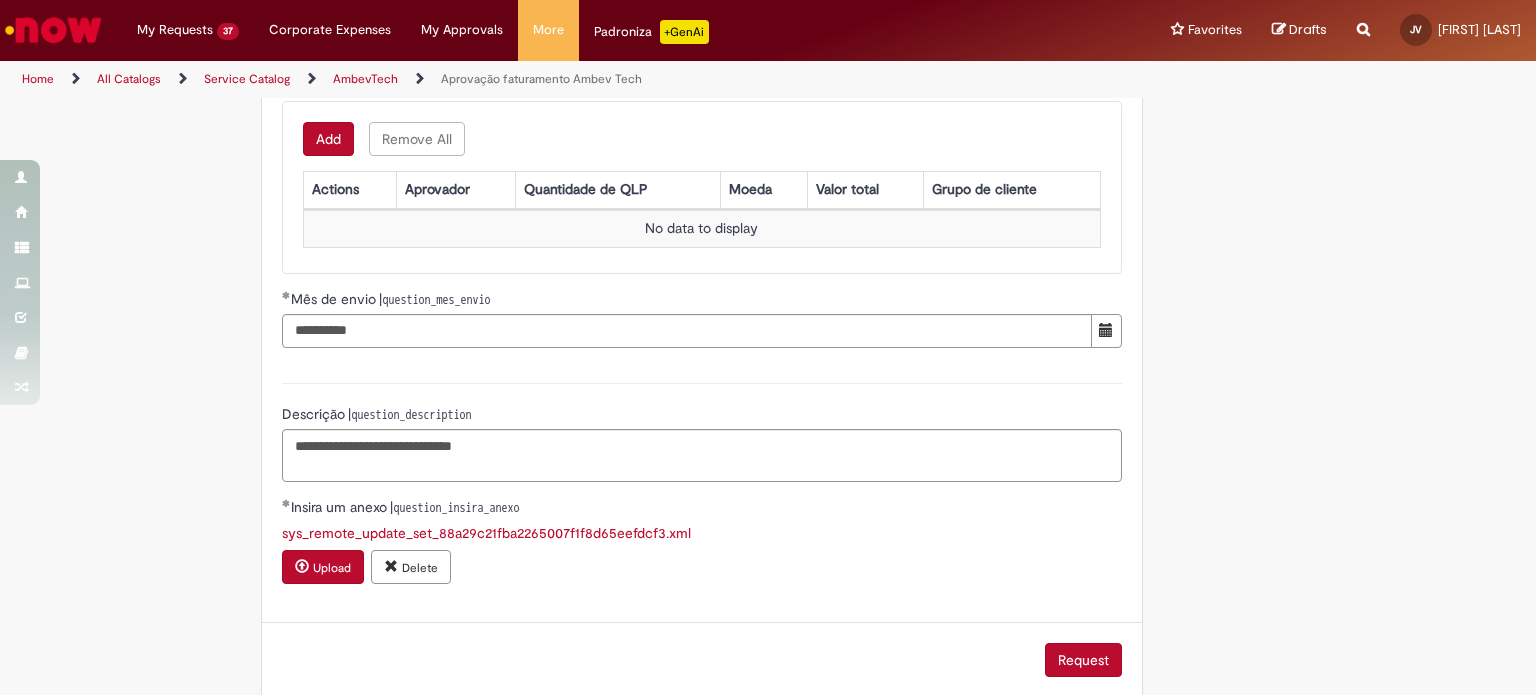 click on "Request" at bounding box center [702, 660] 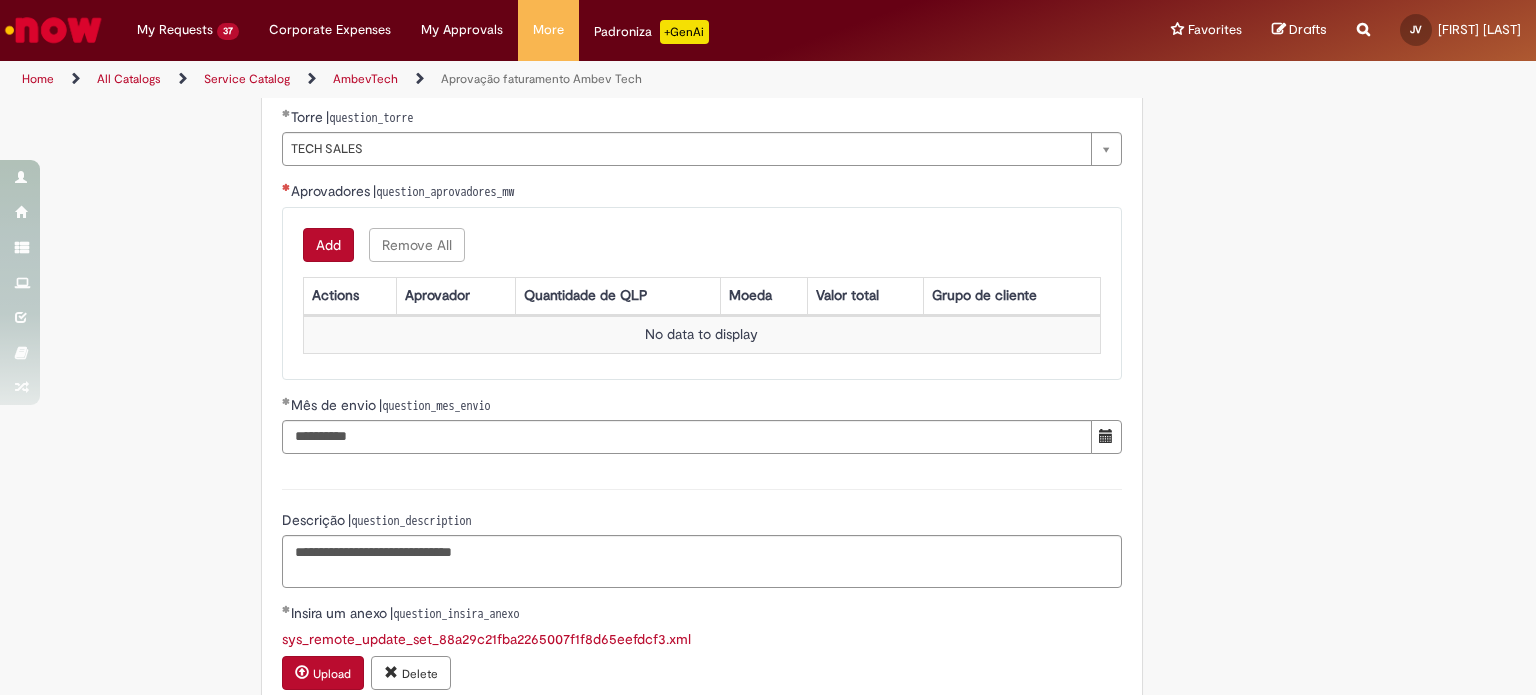 scroll, scrollTop: 316, scrollLeft: 0, axis: vertical 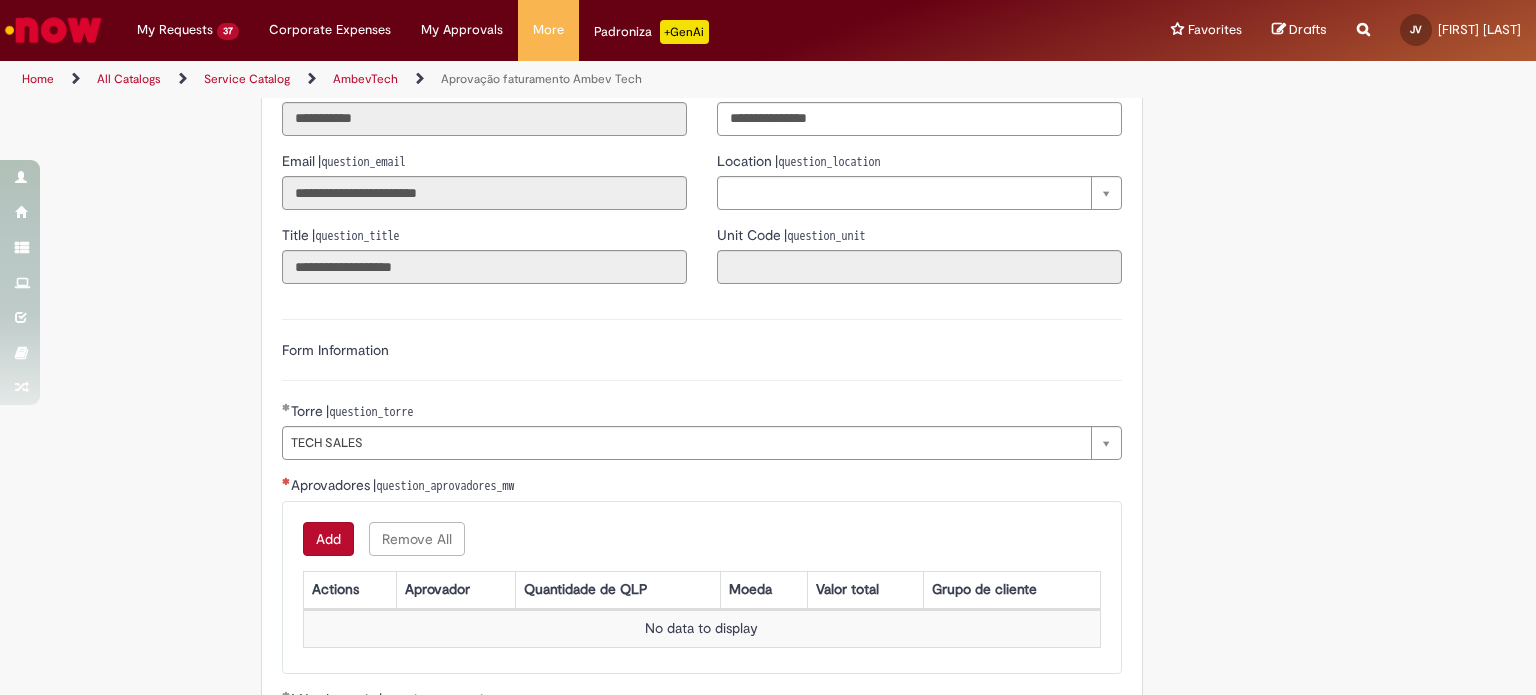 click on "Add" at bounding box center (328, 539) 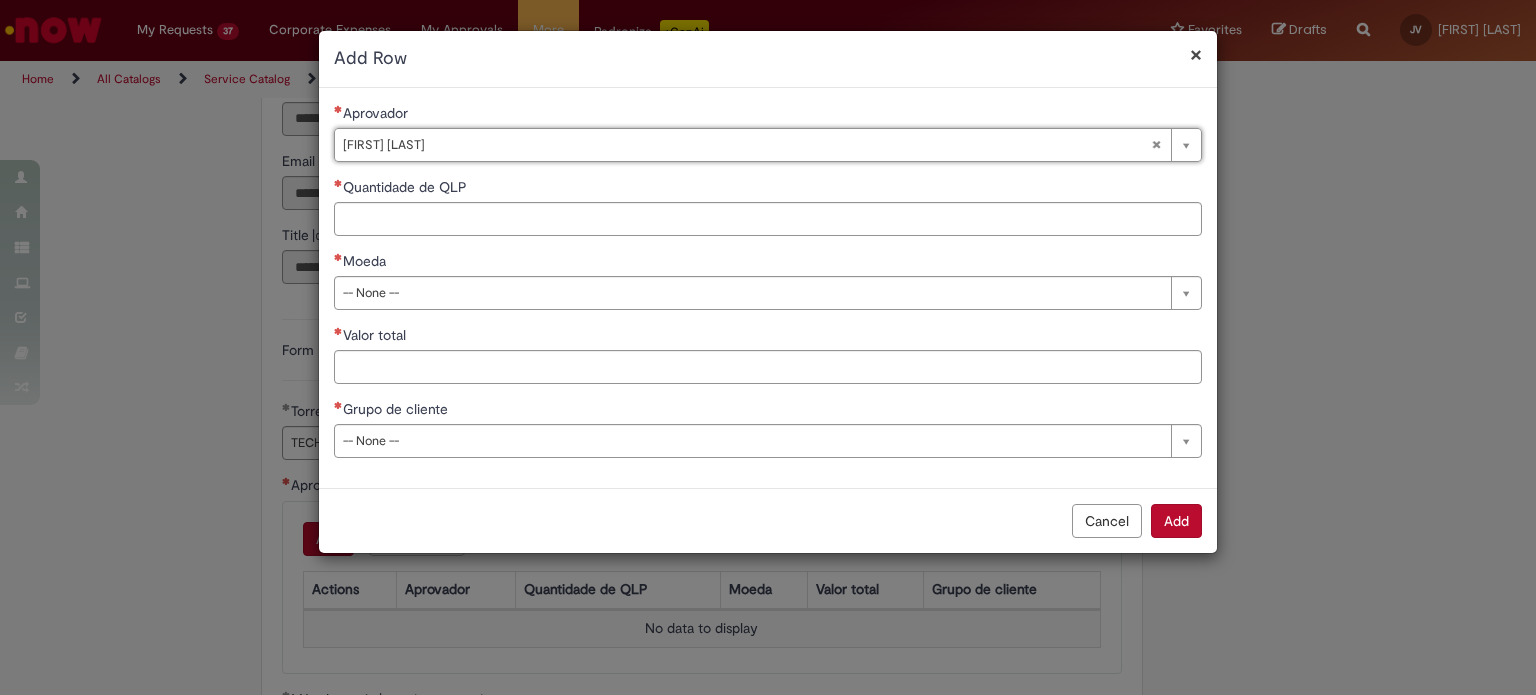 type on "**********" 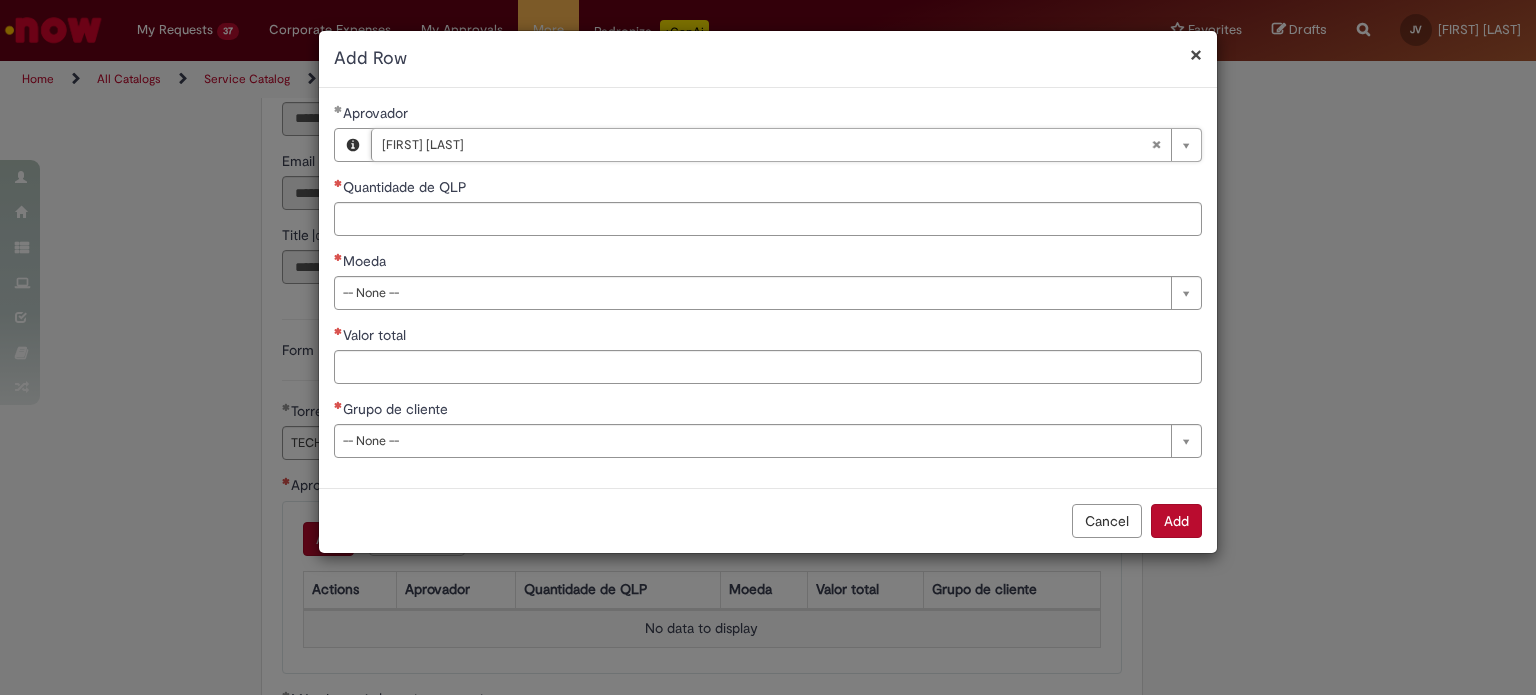 click on "**********" at bounding box center (768, 288) 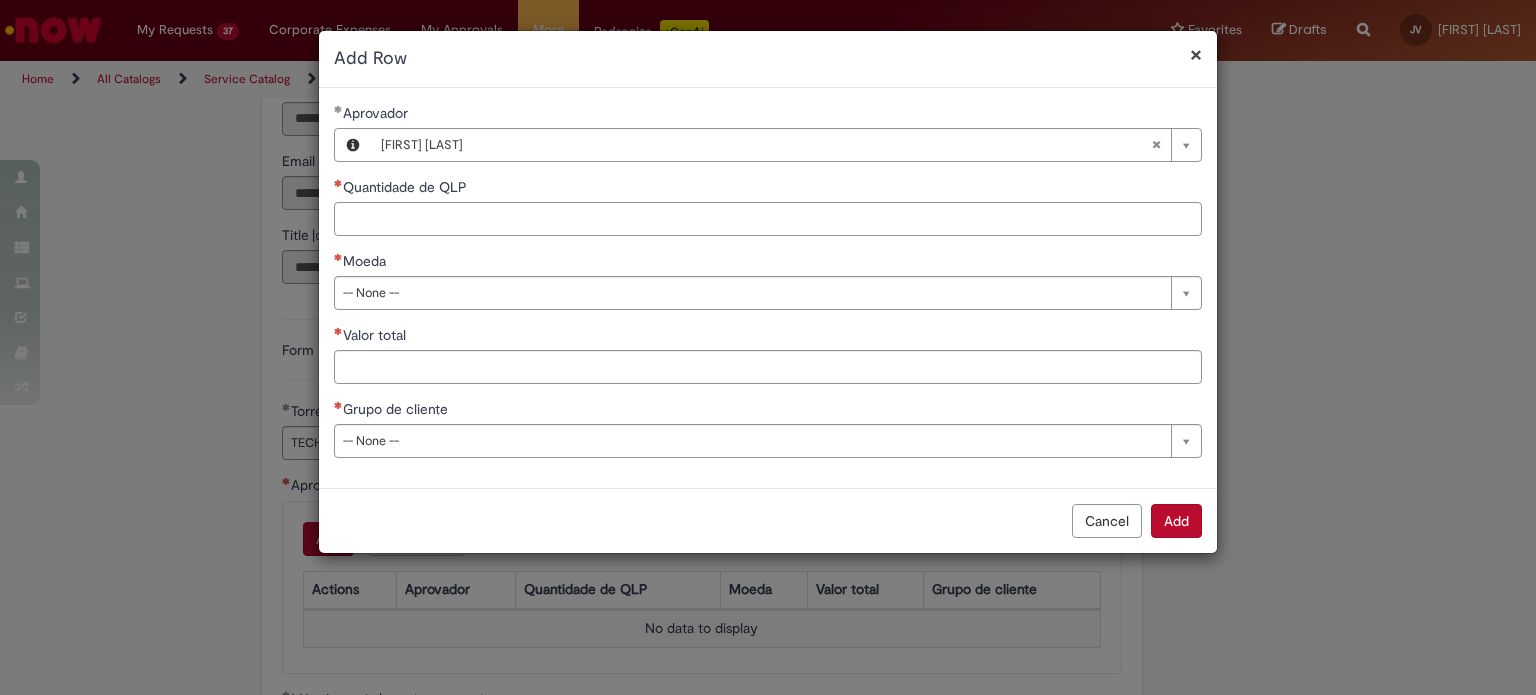 click on "Quantidade de QLP" at bounding box center [768, 219] 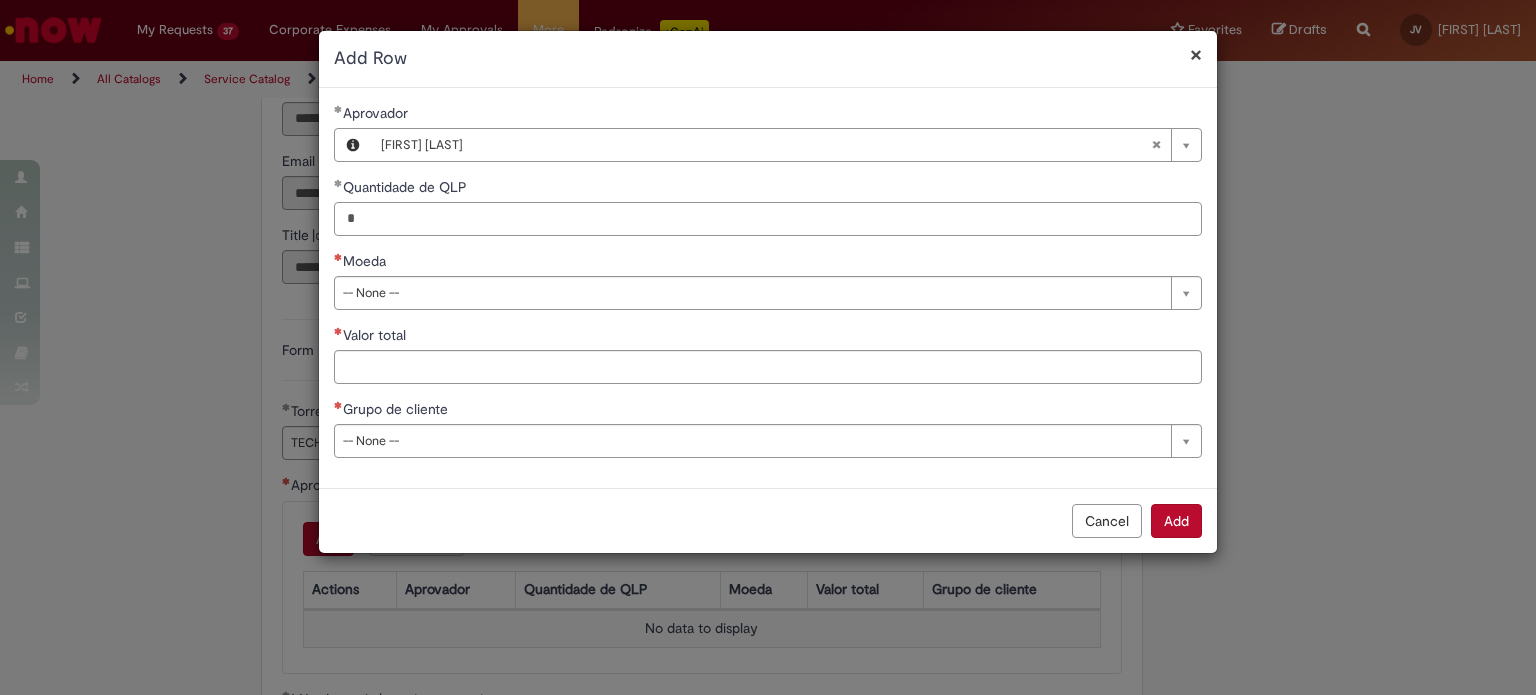 type on "*" 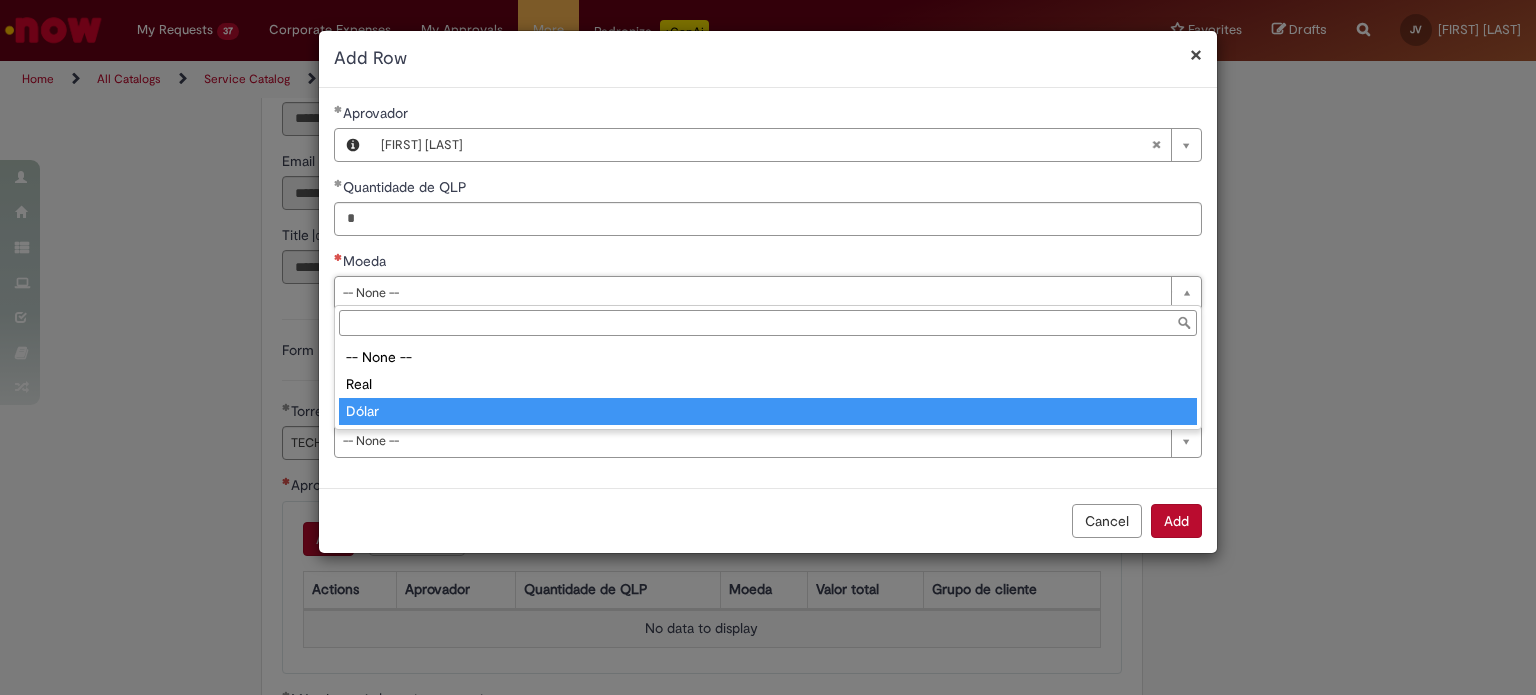 type on "*****" 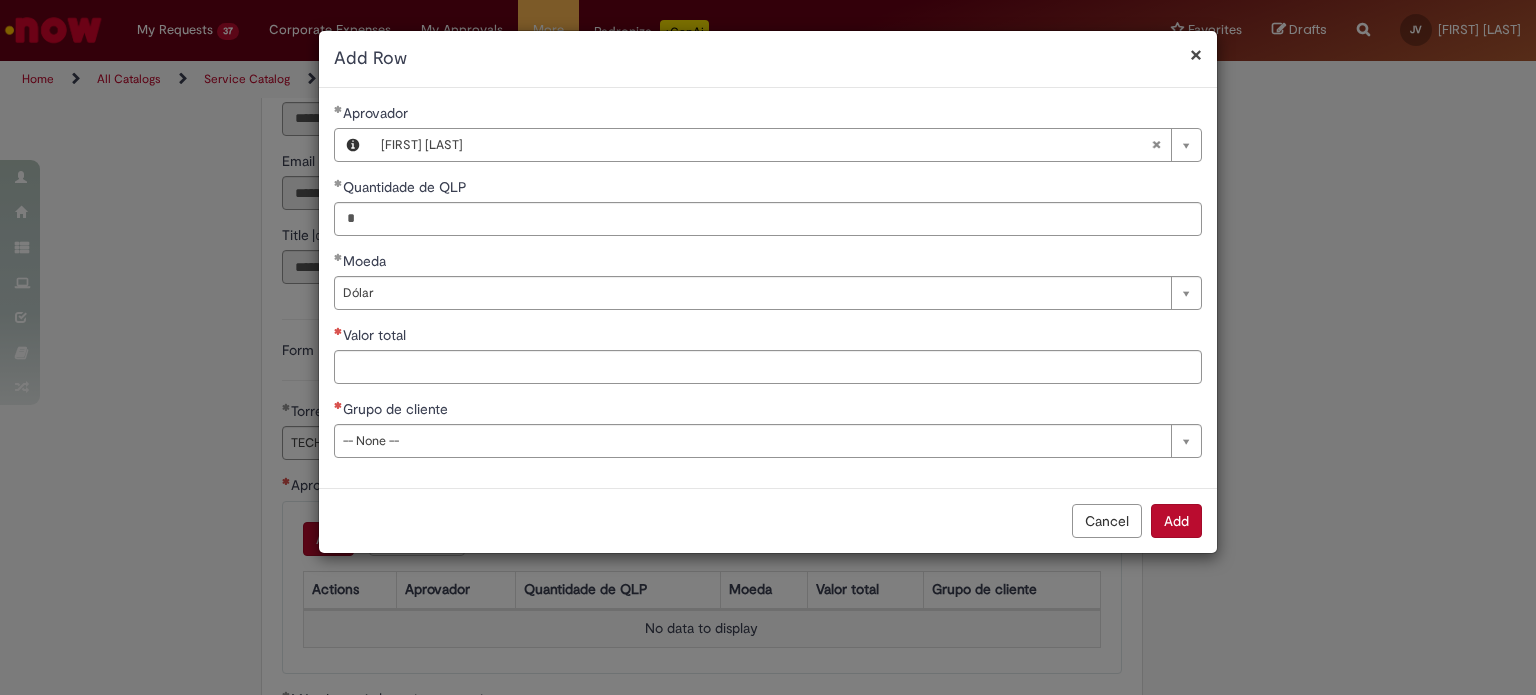 click on "Valor total" at bounding box center (376, 335) 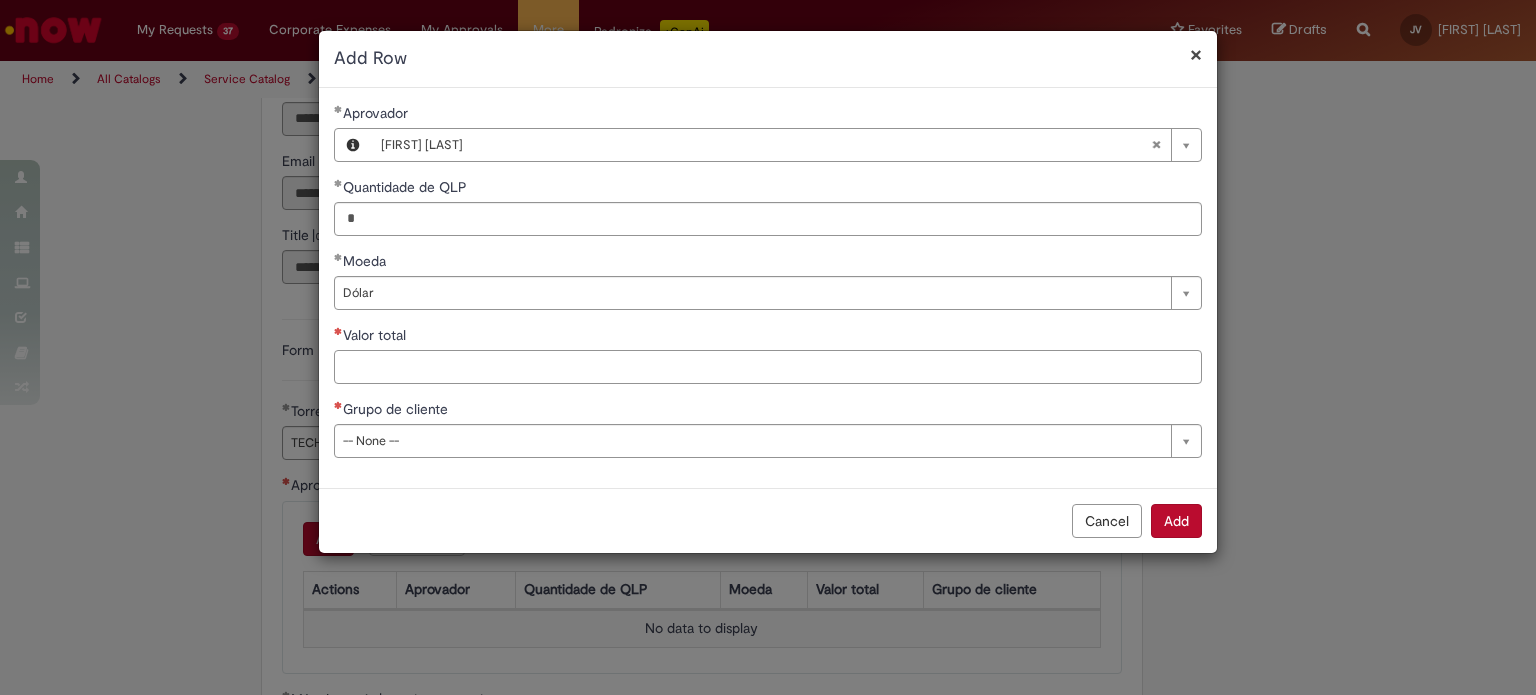 click on "Valor total" at bounding box center [768, 367] 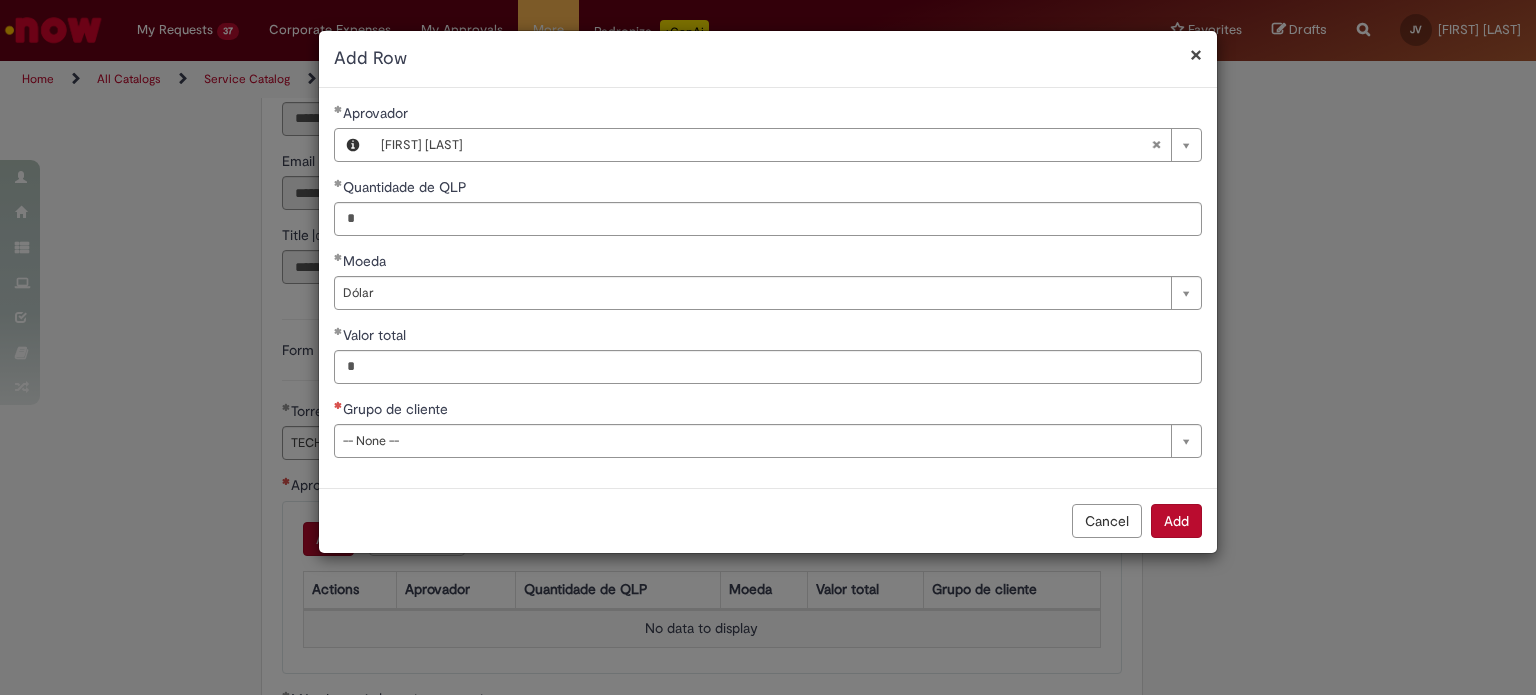 type on "********" 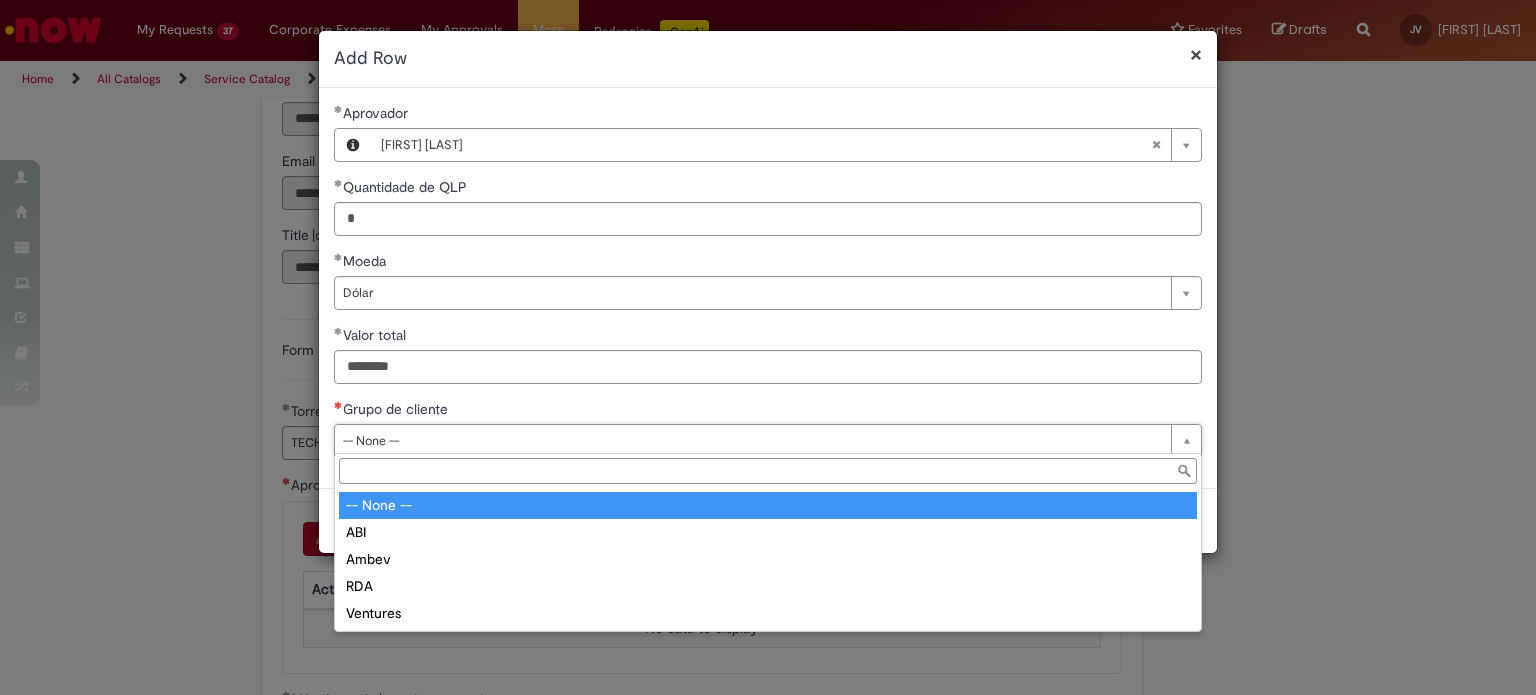 type on "***" 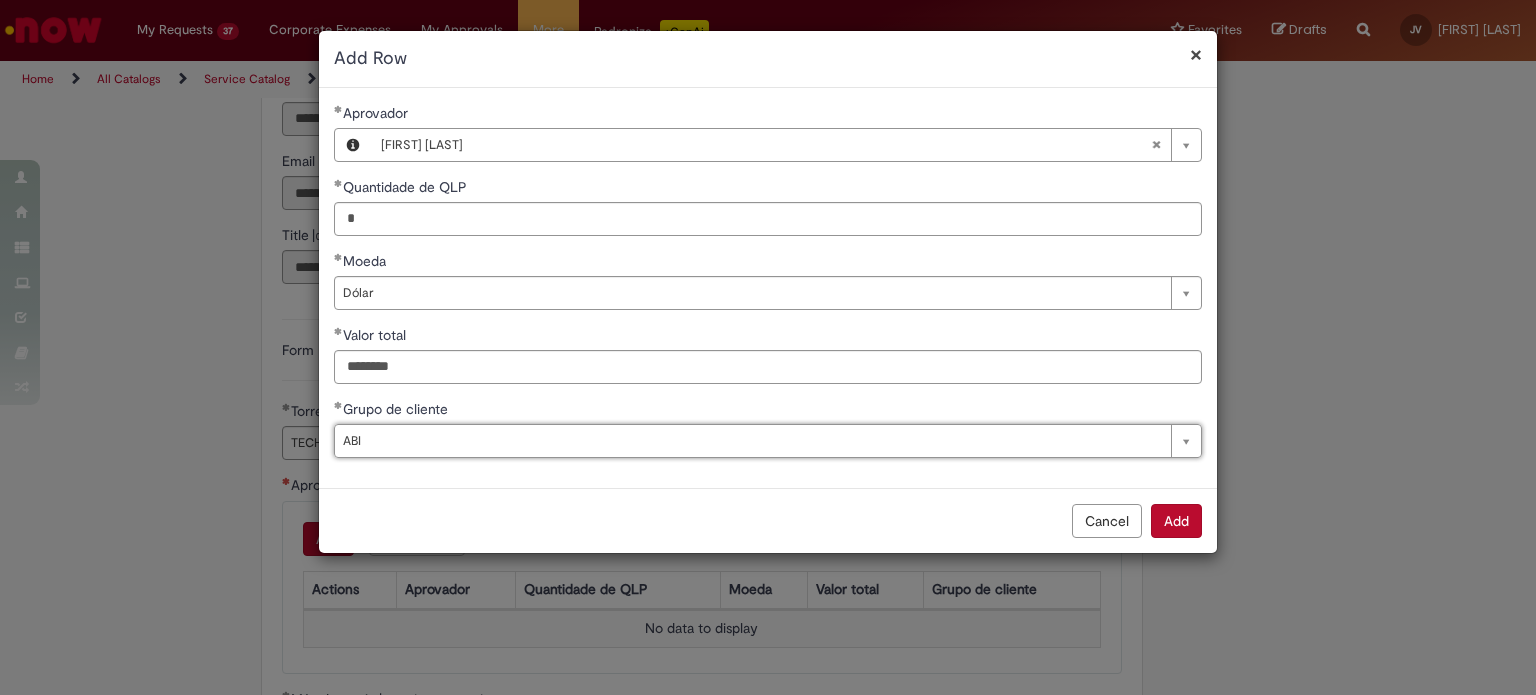click on "Add" at bounding box center [1176, 521] 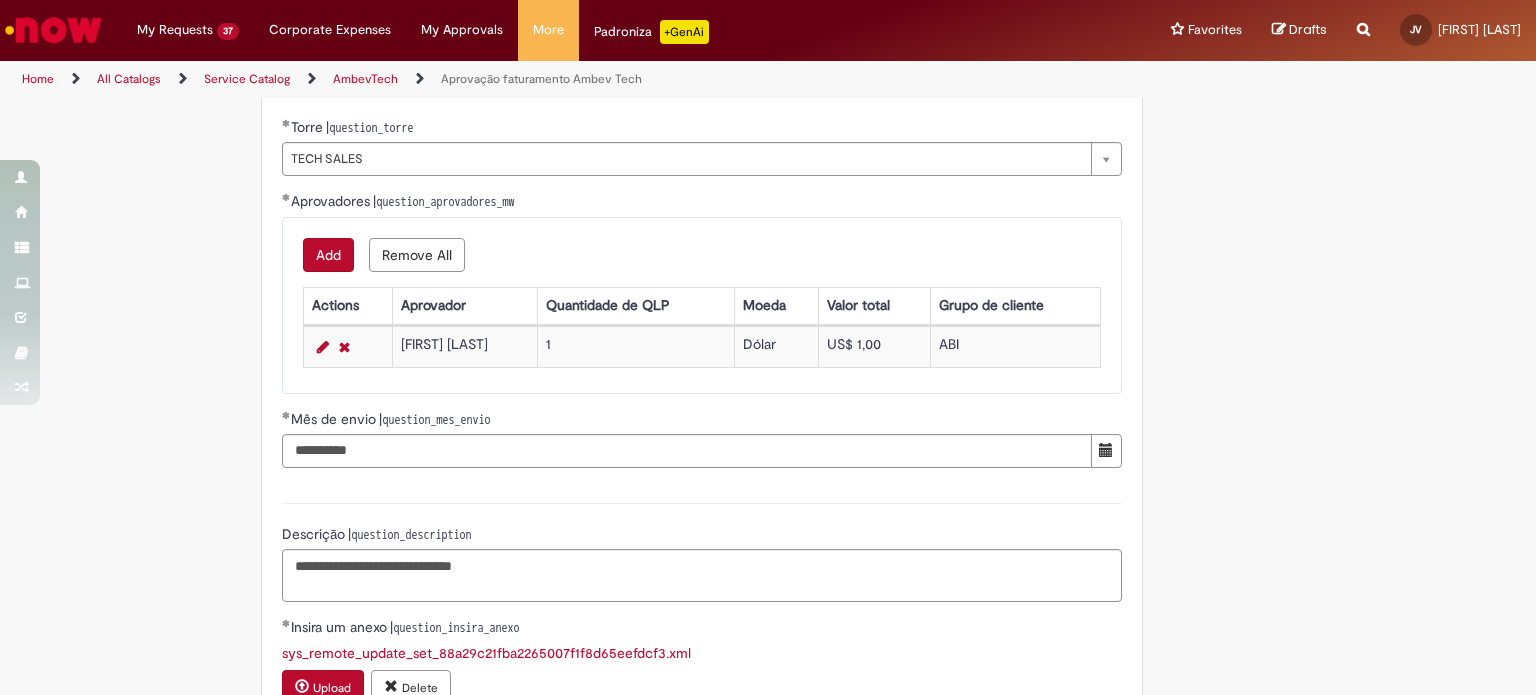 scroll, scrollTop: 740, scrollLeft: 0, axis: vertical 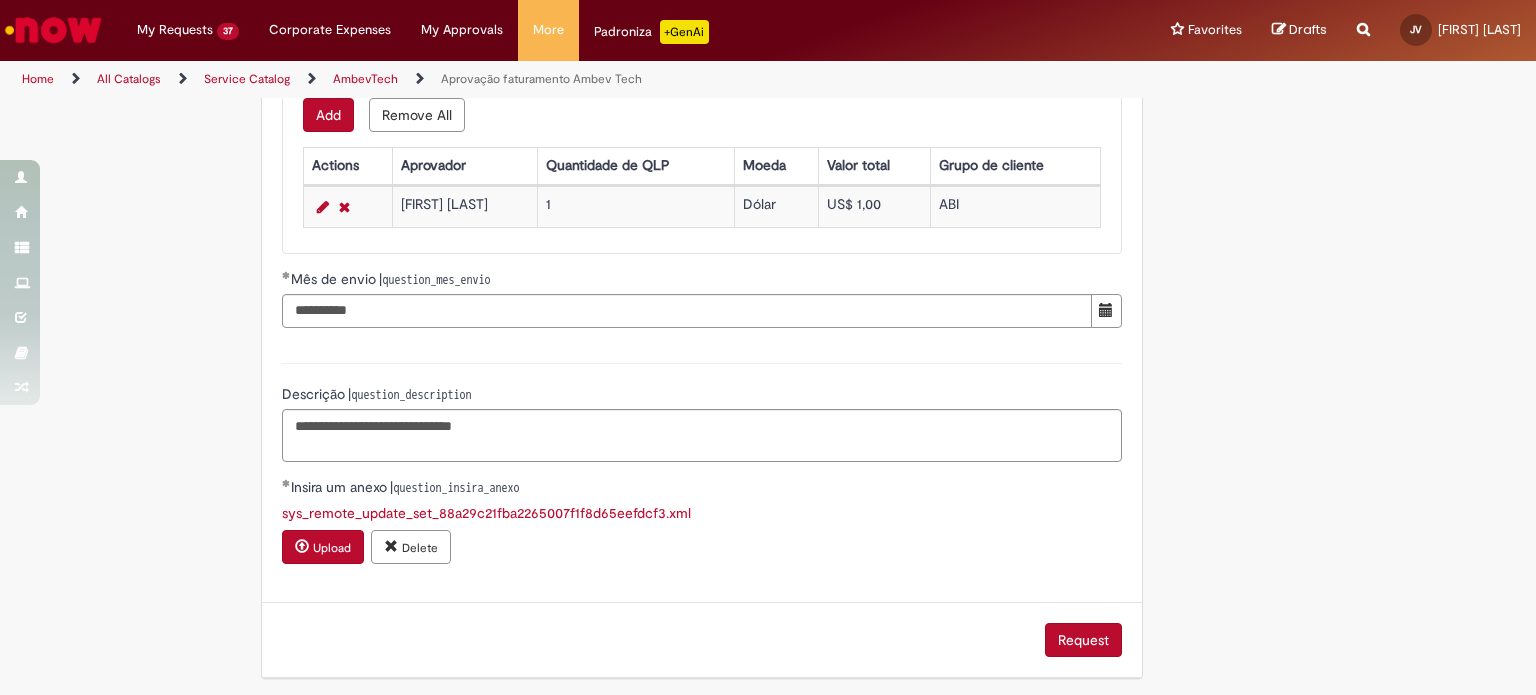 click on "Request" at bounding box center (1083, 640) 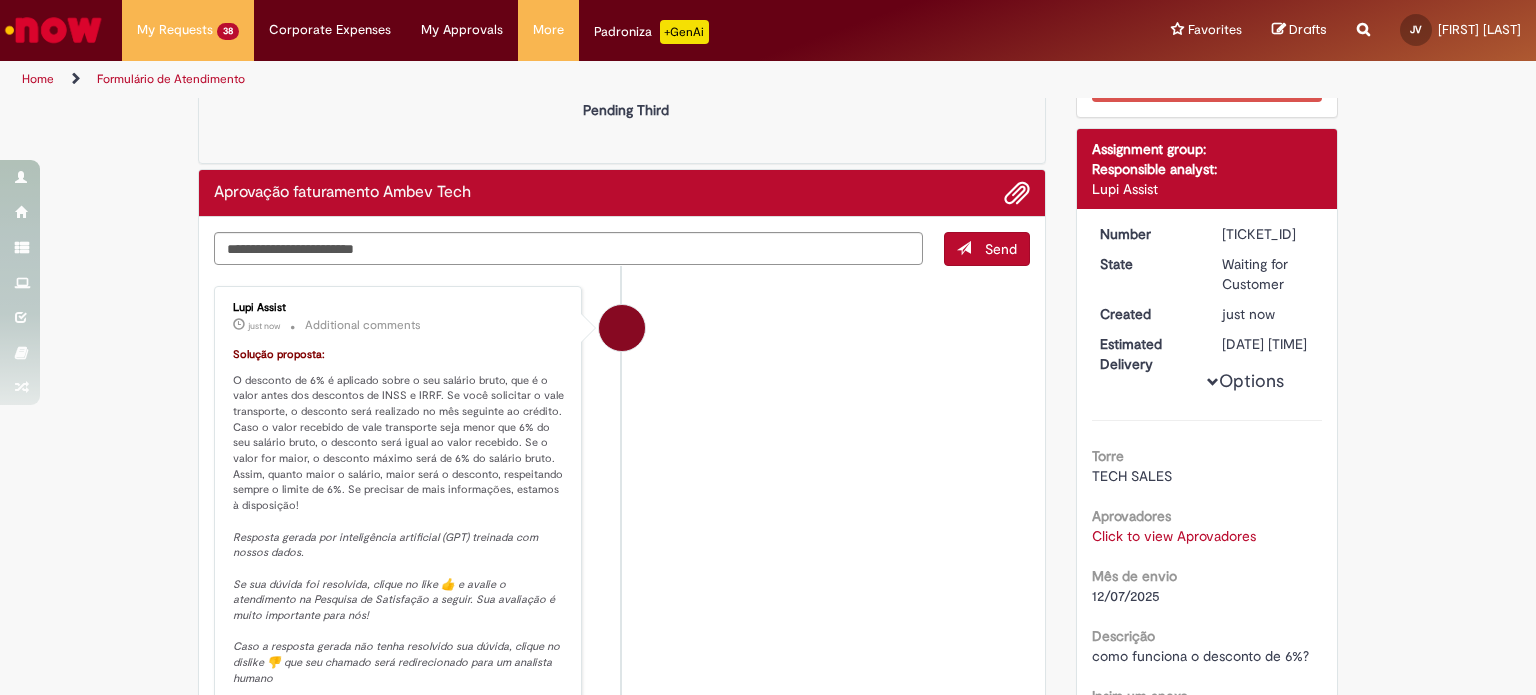 scroll, scrollTop: 200, scrollLeft: 0, axis: vertical 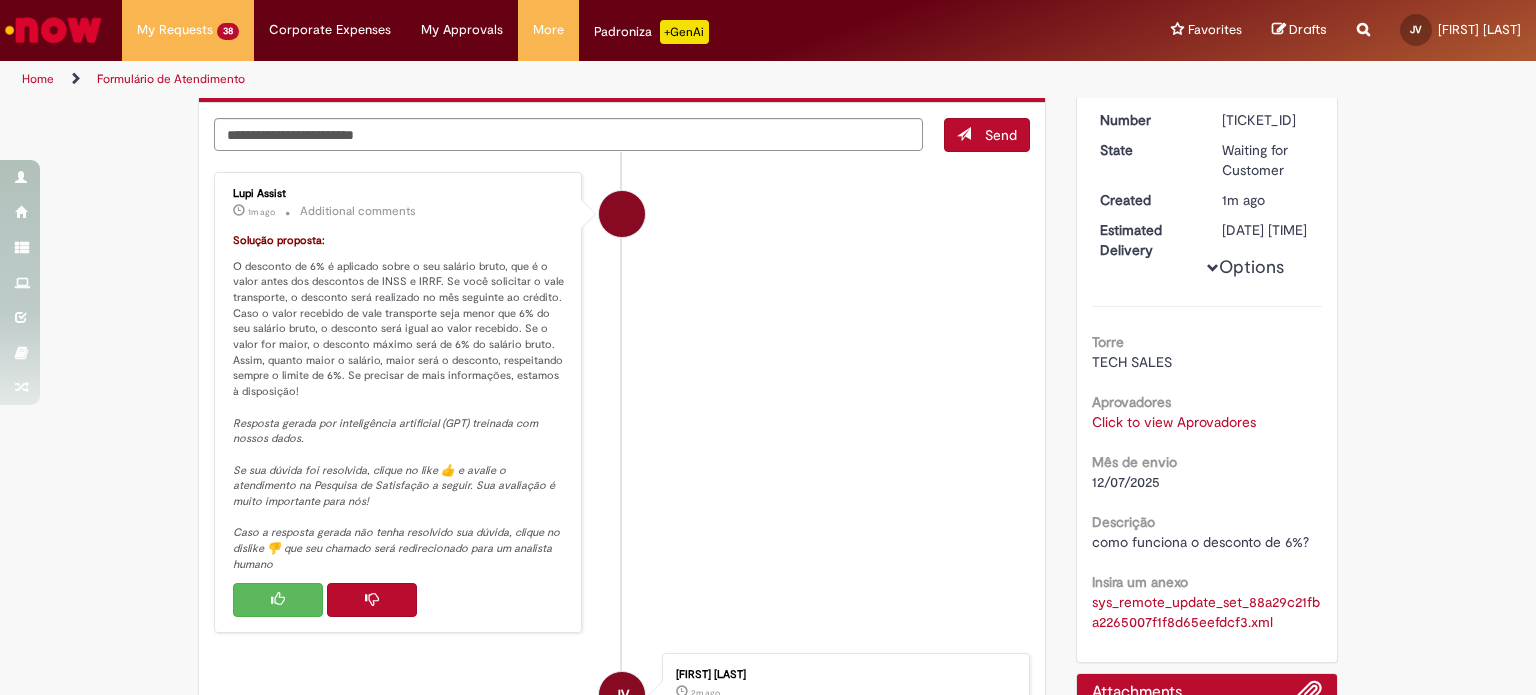 click on "Scan Barcode
Waiting for Approval
Waiting for Service
Request Approved   Click to view             Pending Third
Validation
Complete
Aprovação faturamento Ambev Tech
Send
Lupi Assist
1m ago 1m ago     Additional comments
Solução proposta:   Resposta gerada por inteligência artificial (GPT) treinada com nossos dados." at bounding box center [768, 464] 